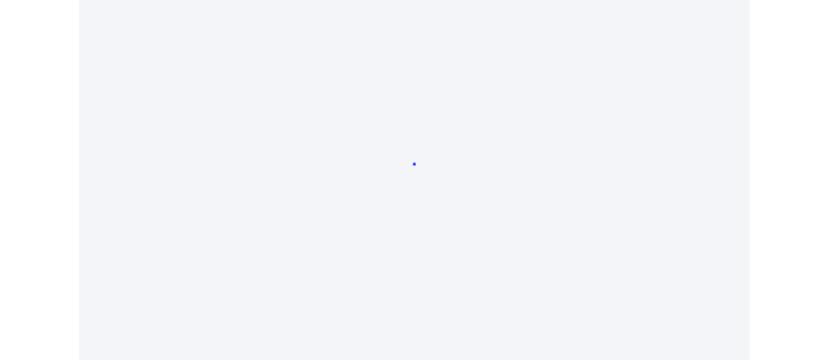 scroll, scrollTop: 0, scrollLeft: 0, axis: both 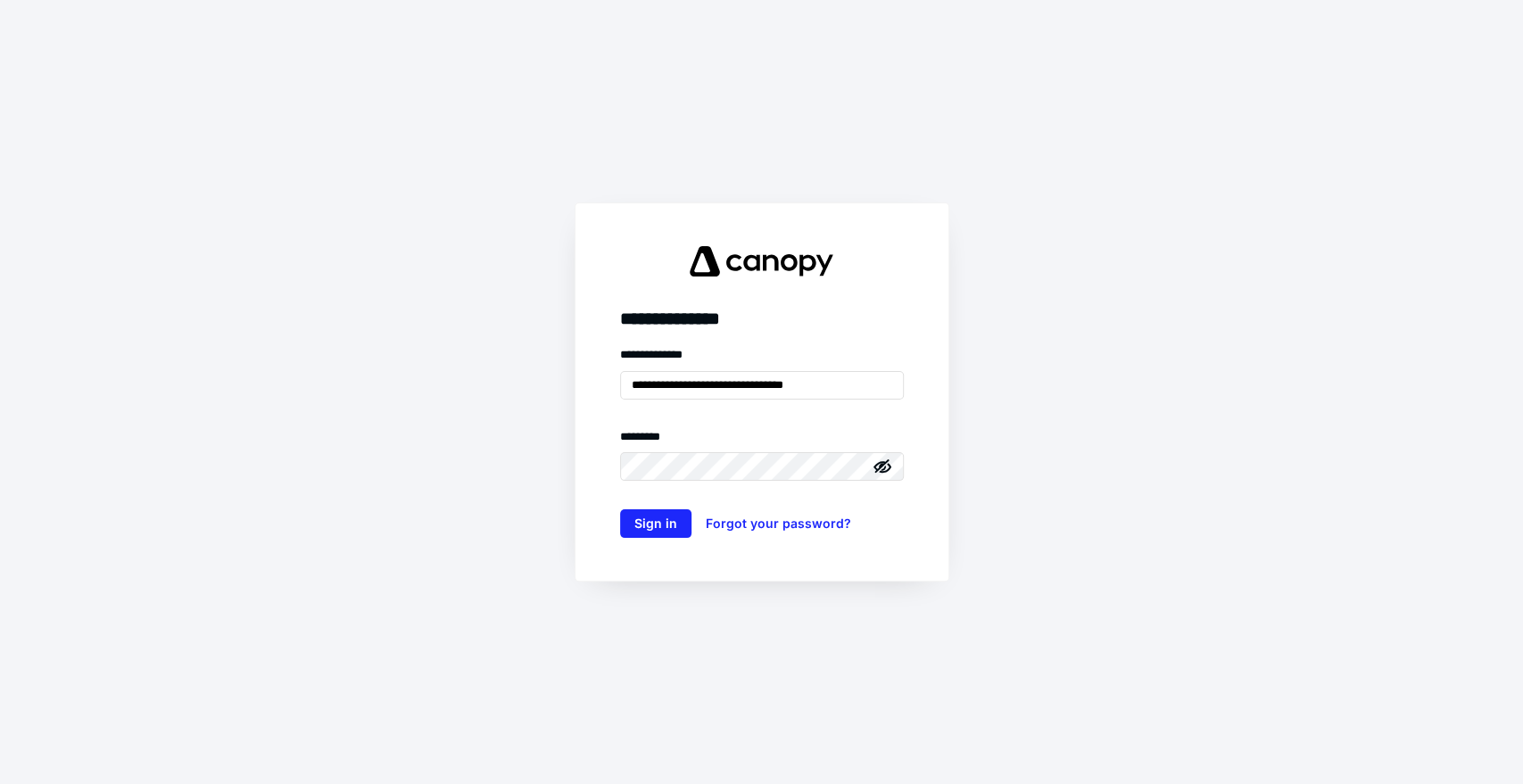 type on "**********" 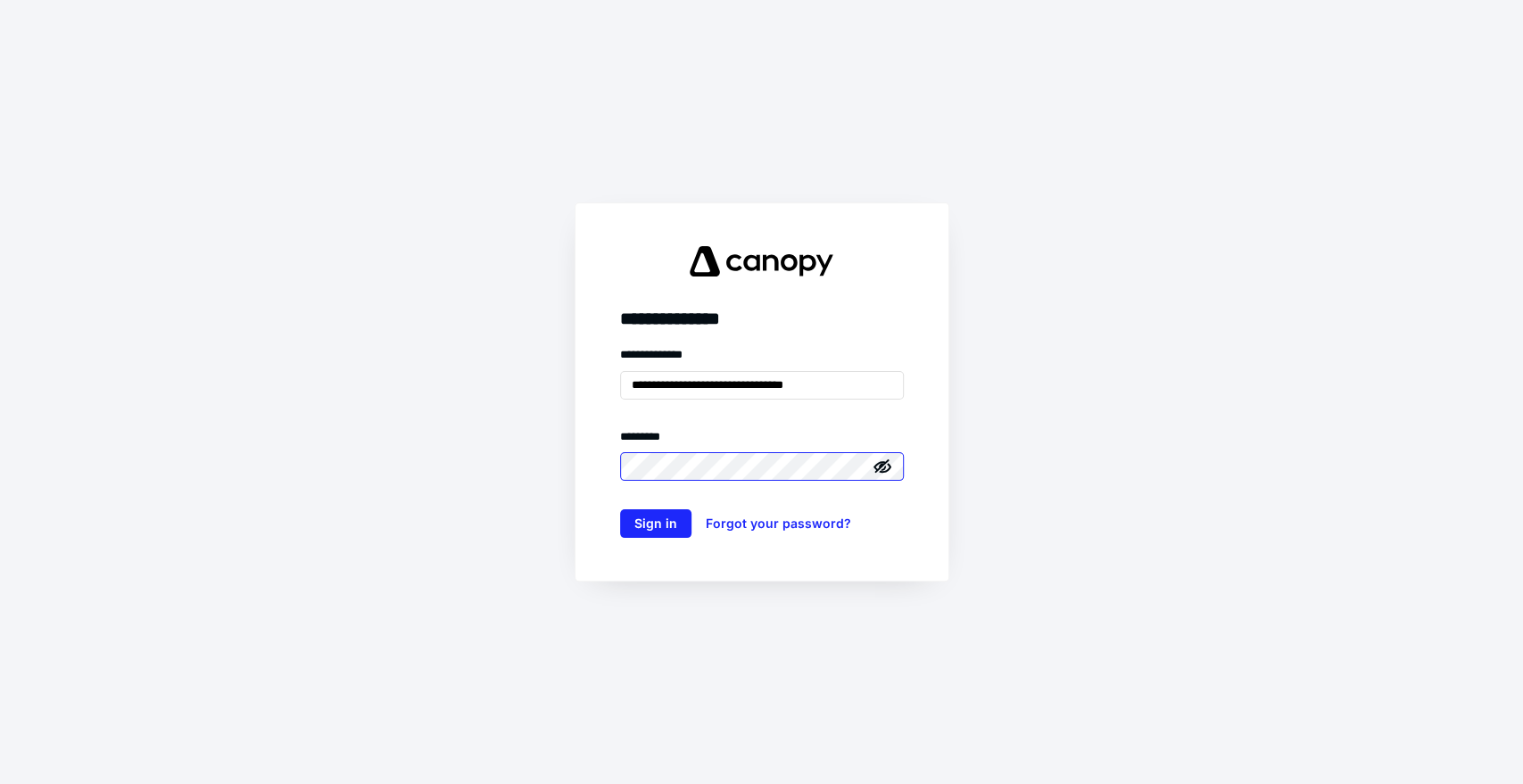 click on "Sign in" at bounding box center [656, 524] 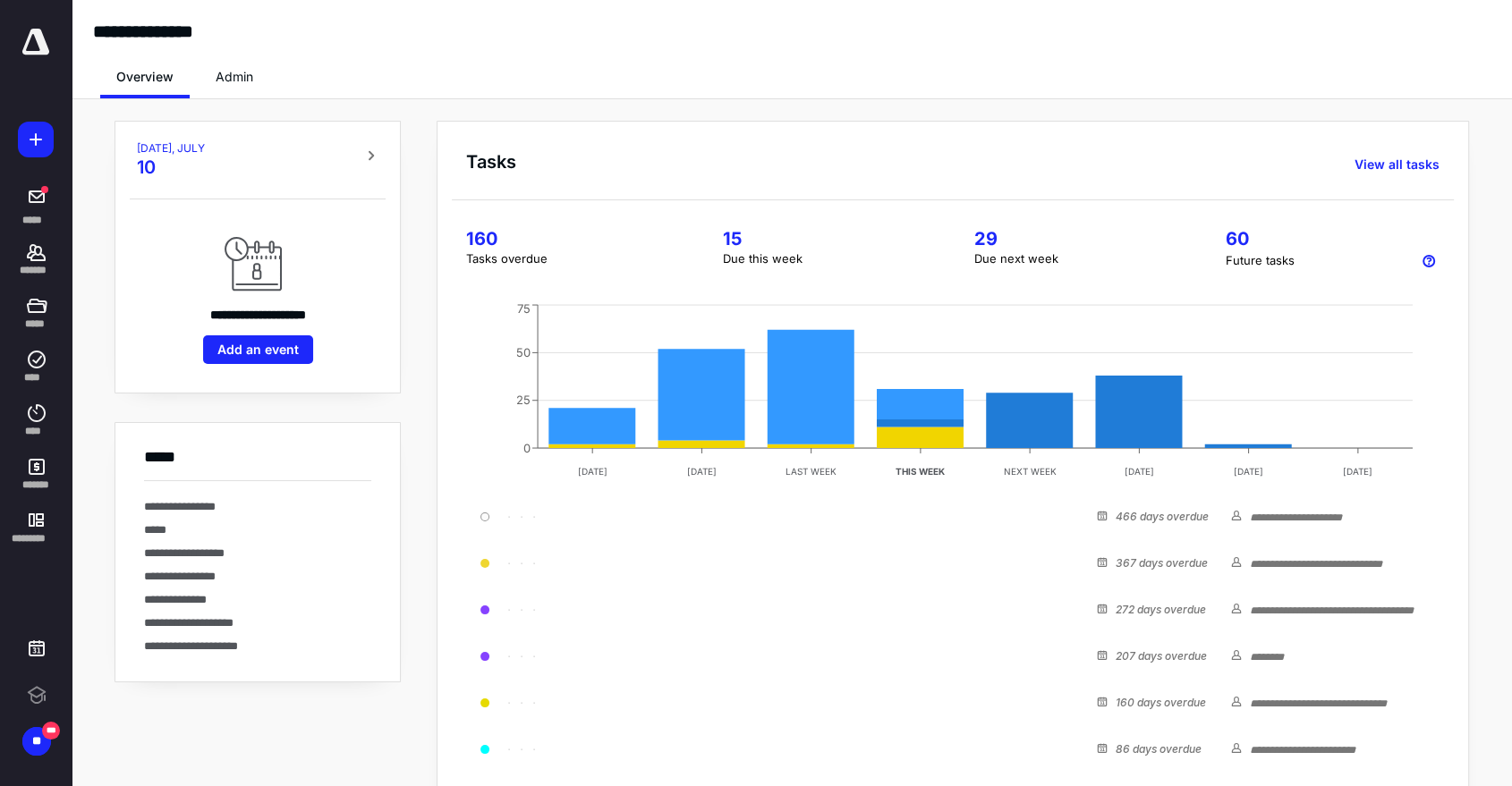 scroll, scrollTop: 0, scrollLeft: 0, axis: both 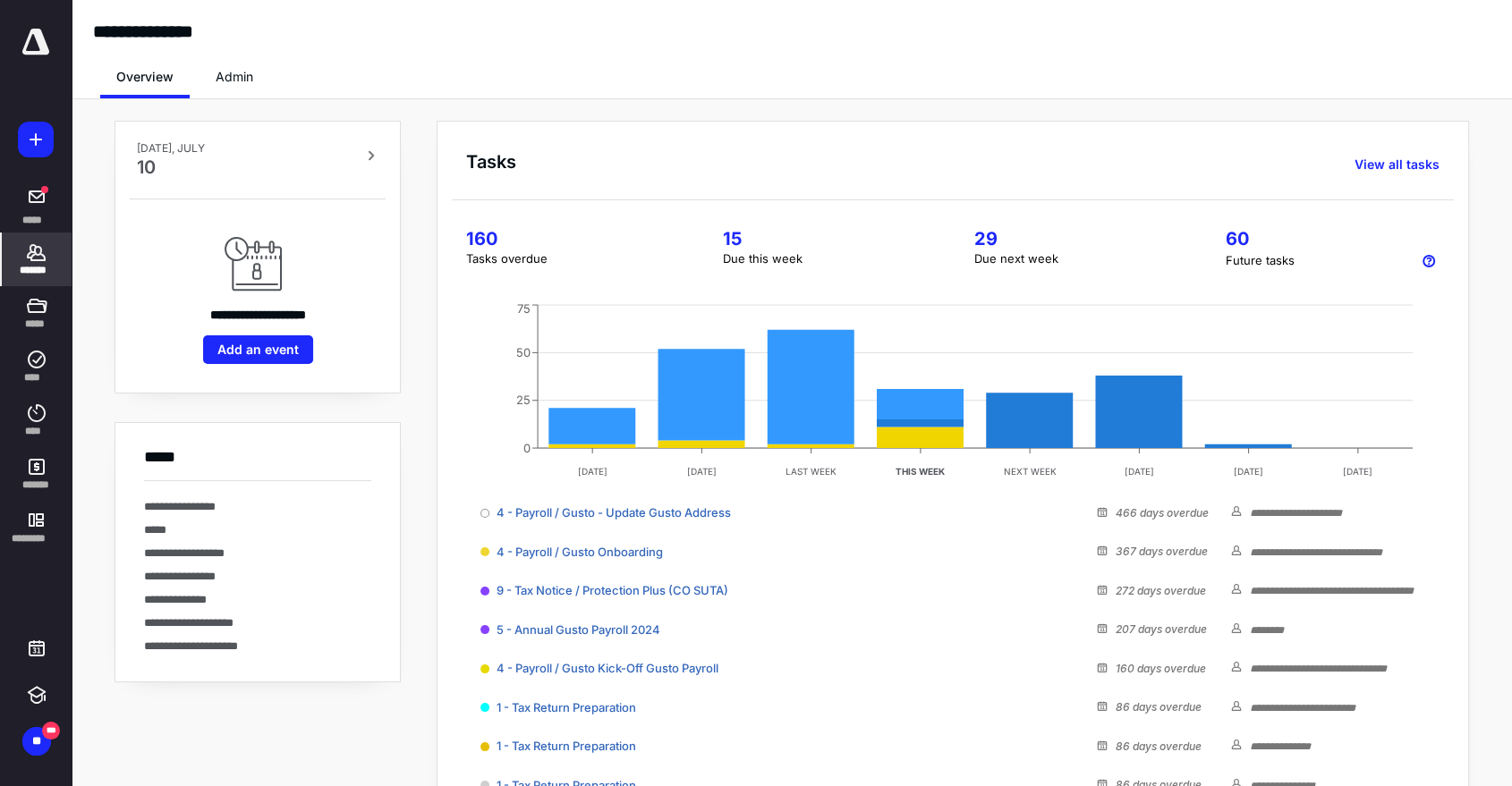 click 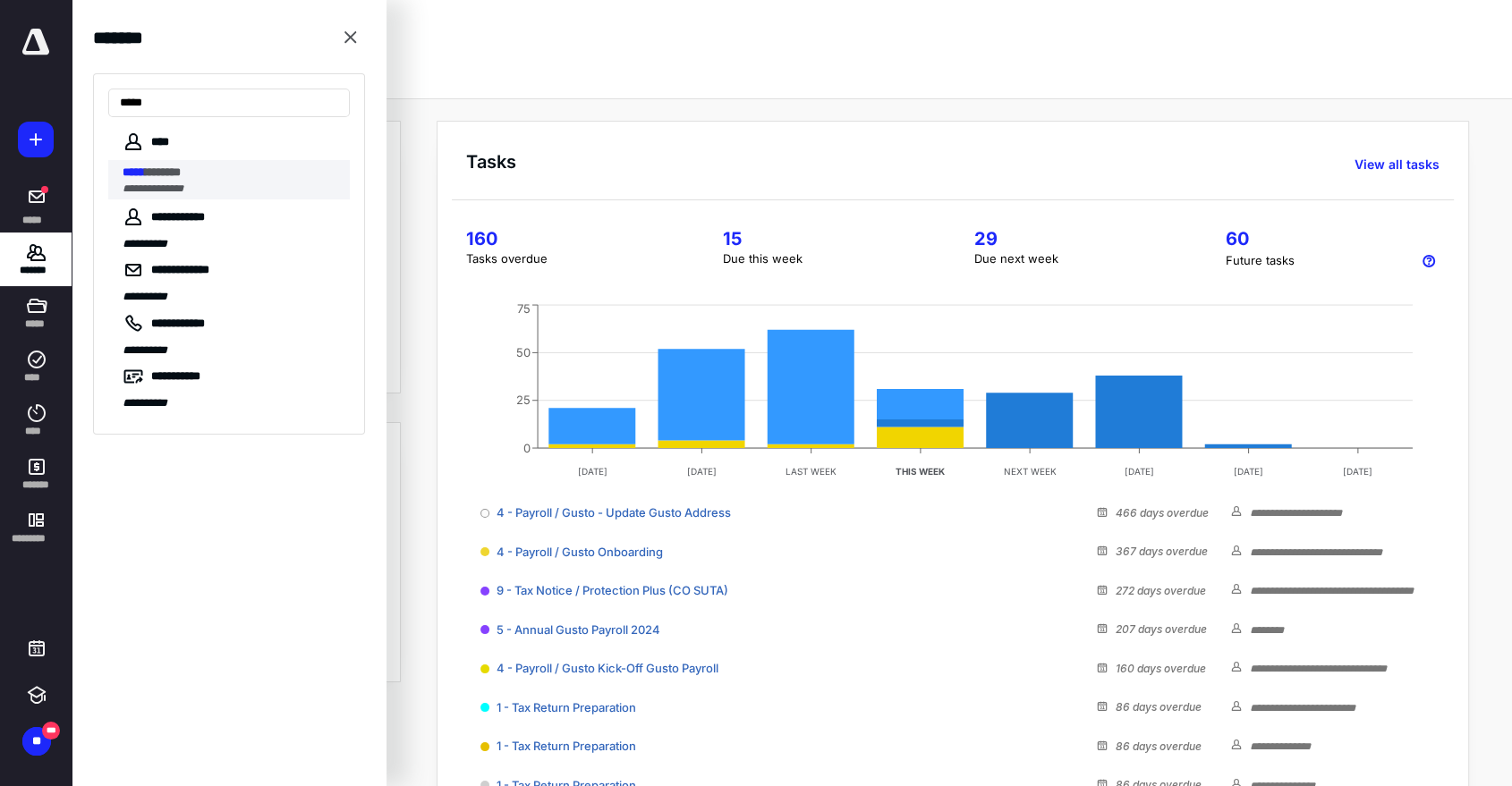 type on "*****" 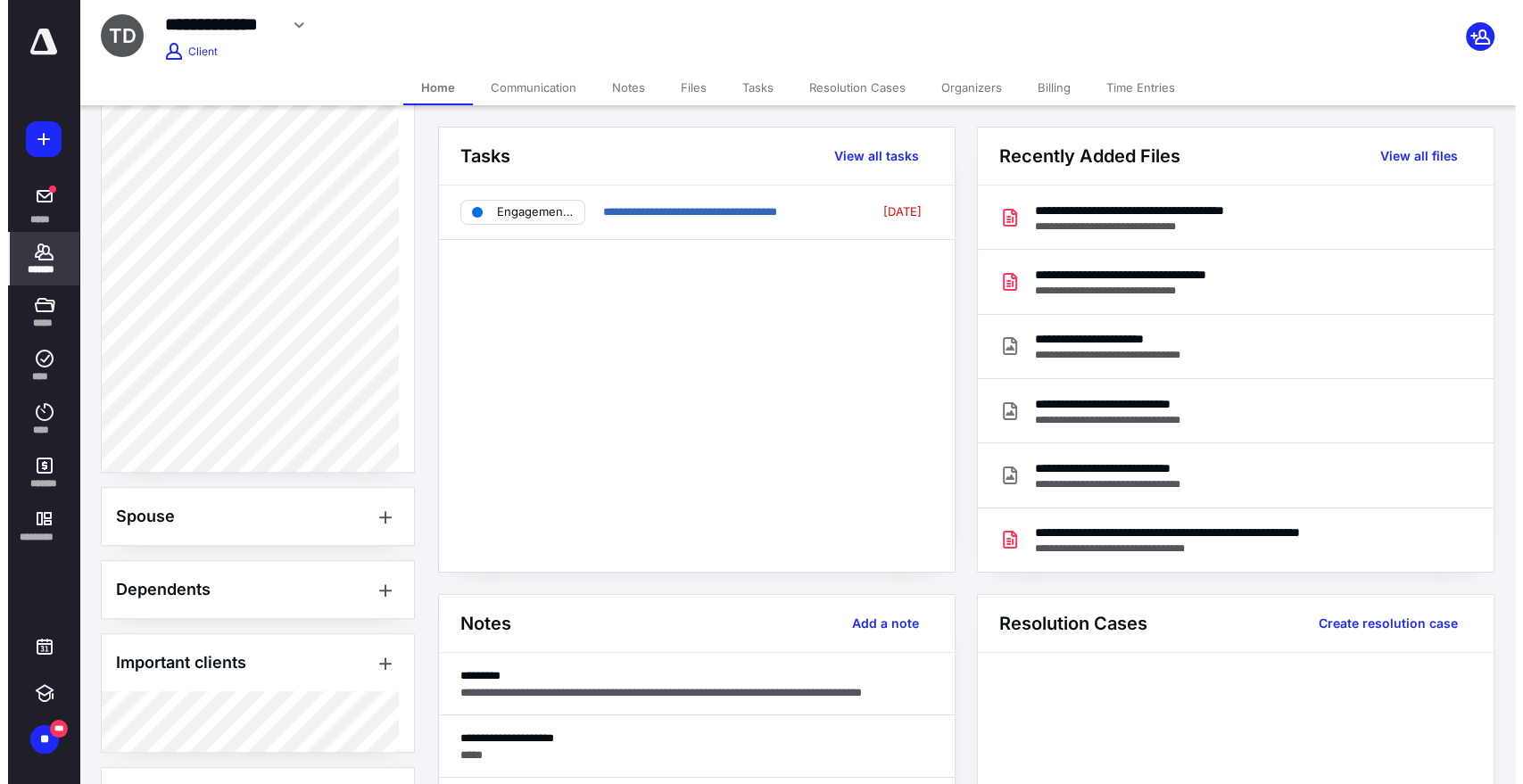 scroll, scrollTop: 904, scrollLeft: 0, axis: vertical 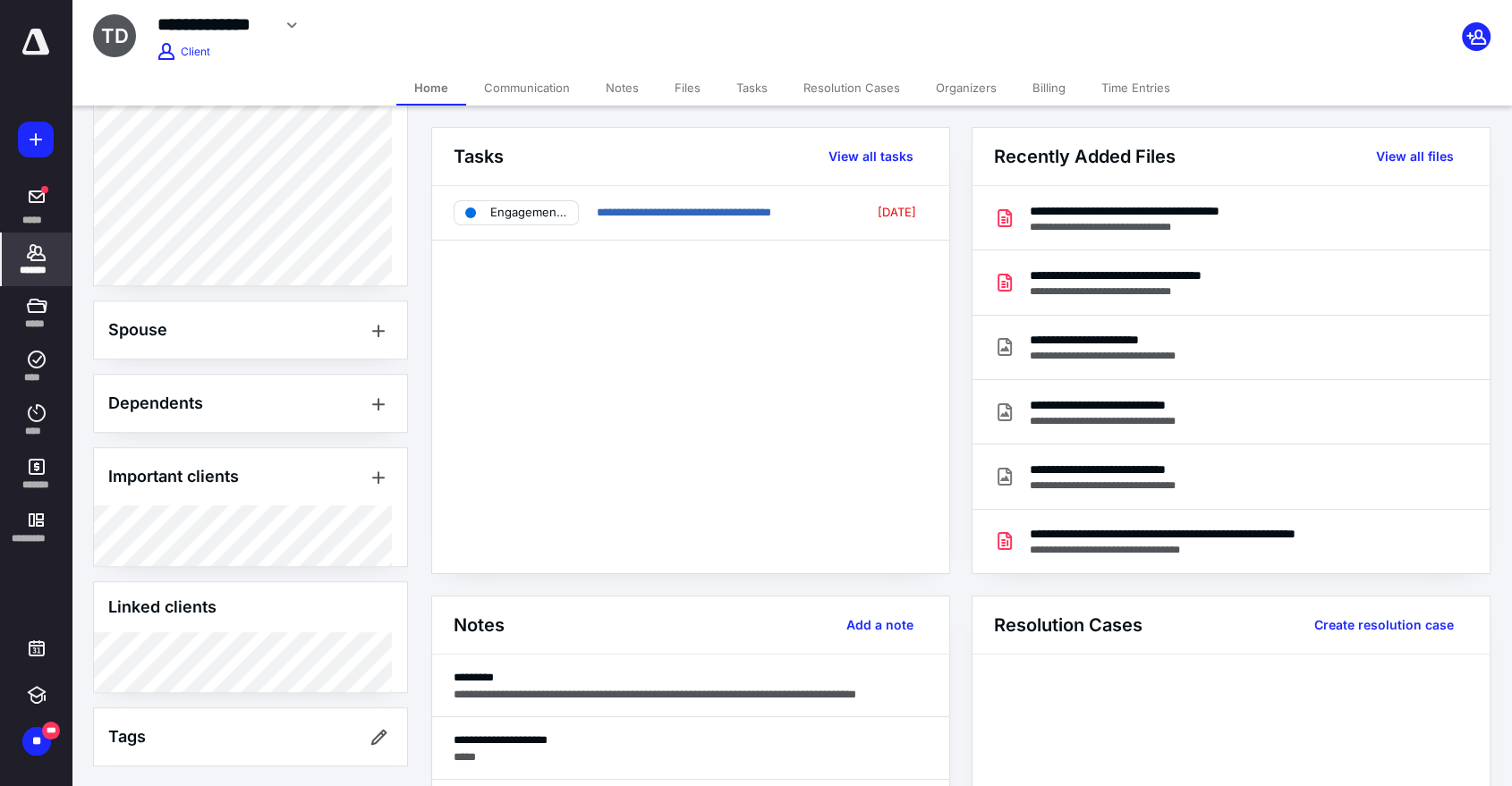 click on "**********" at bounding box center (588, 25) 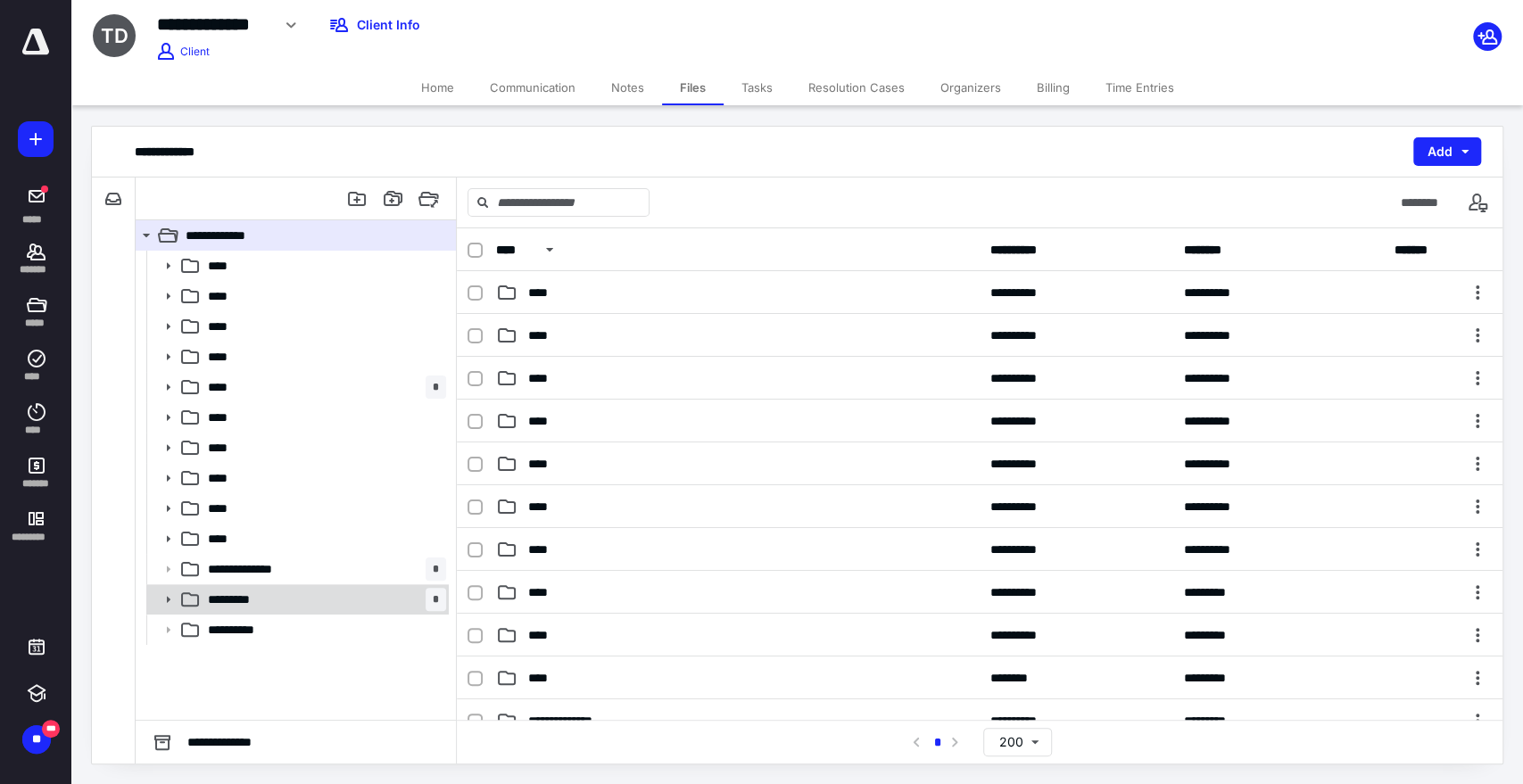 click on "*********" at bounding box center (240, 599) 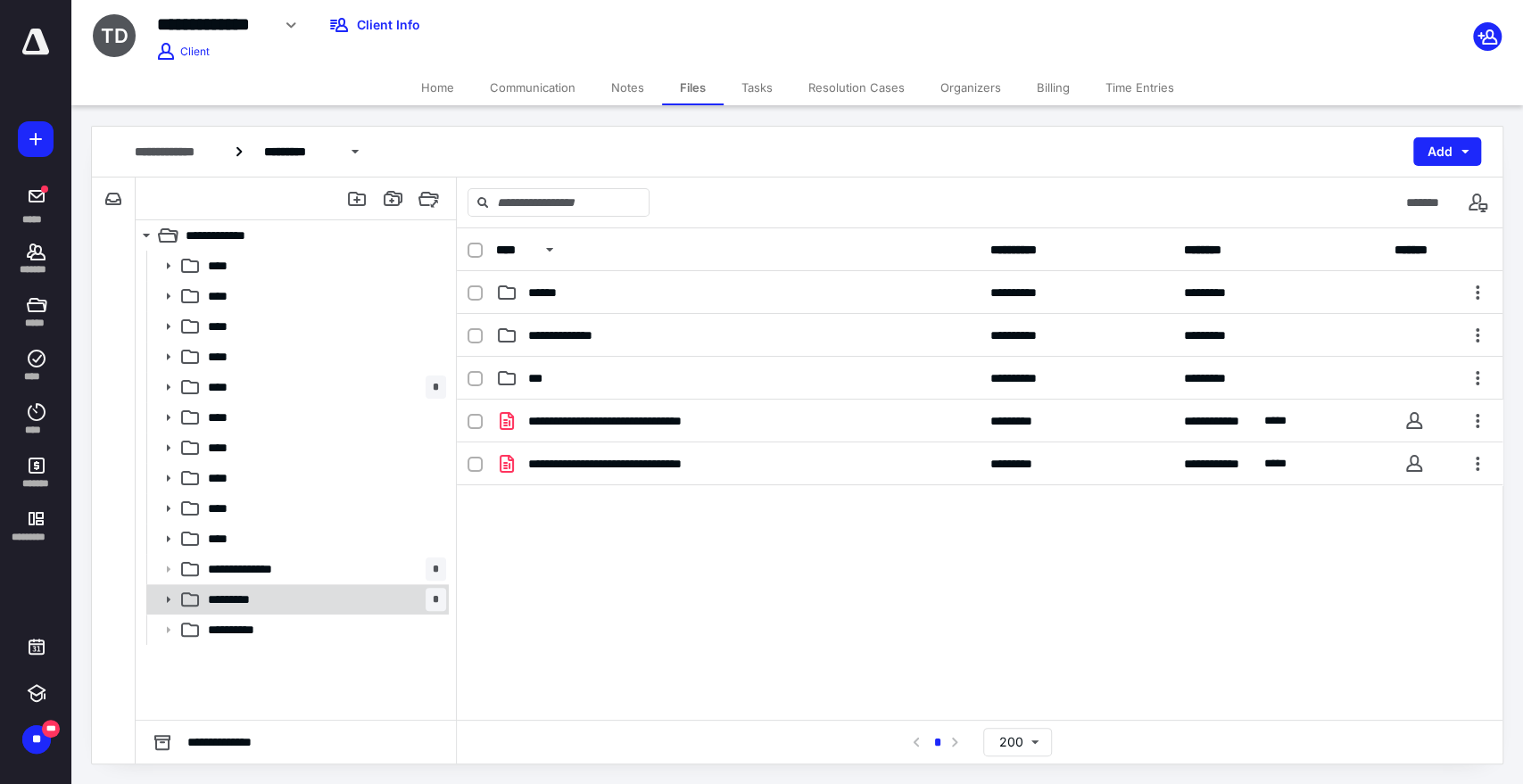 click 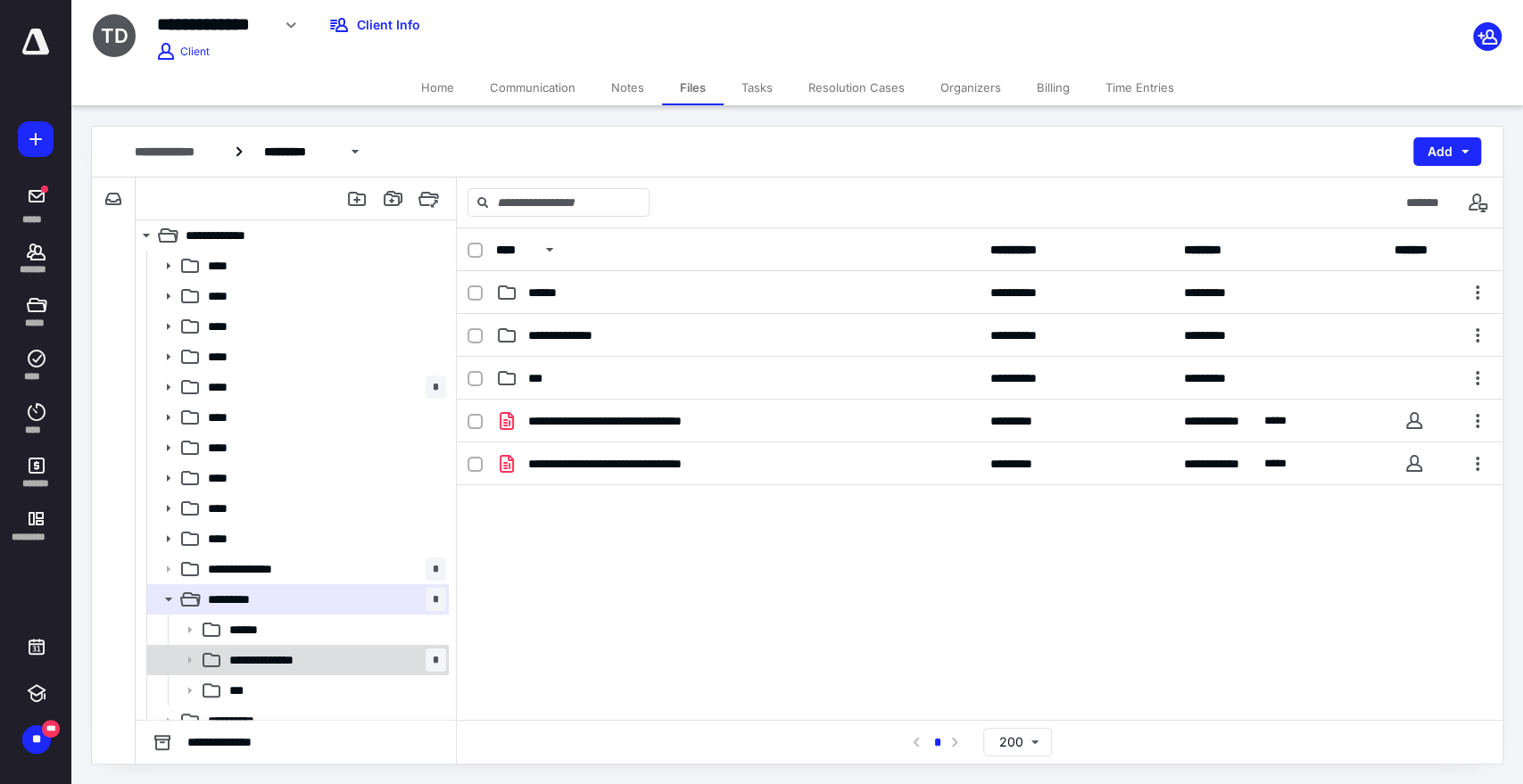 click on "**********" at bounding box center (268, 660) 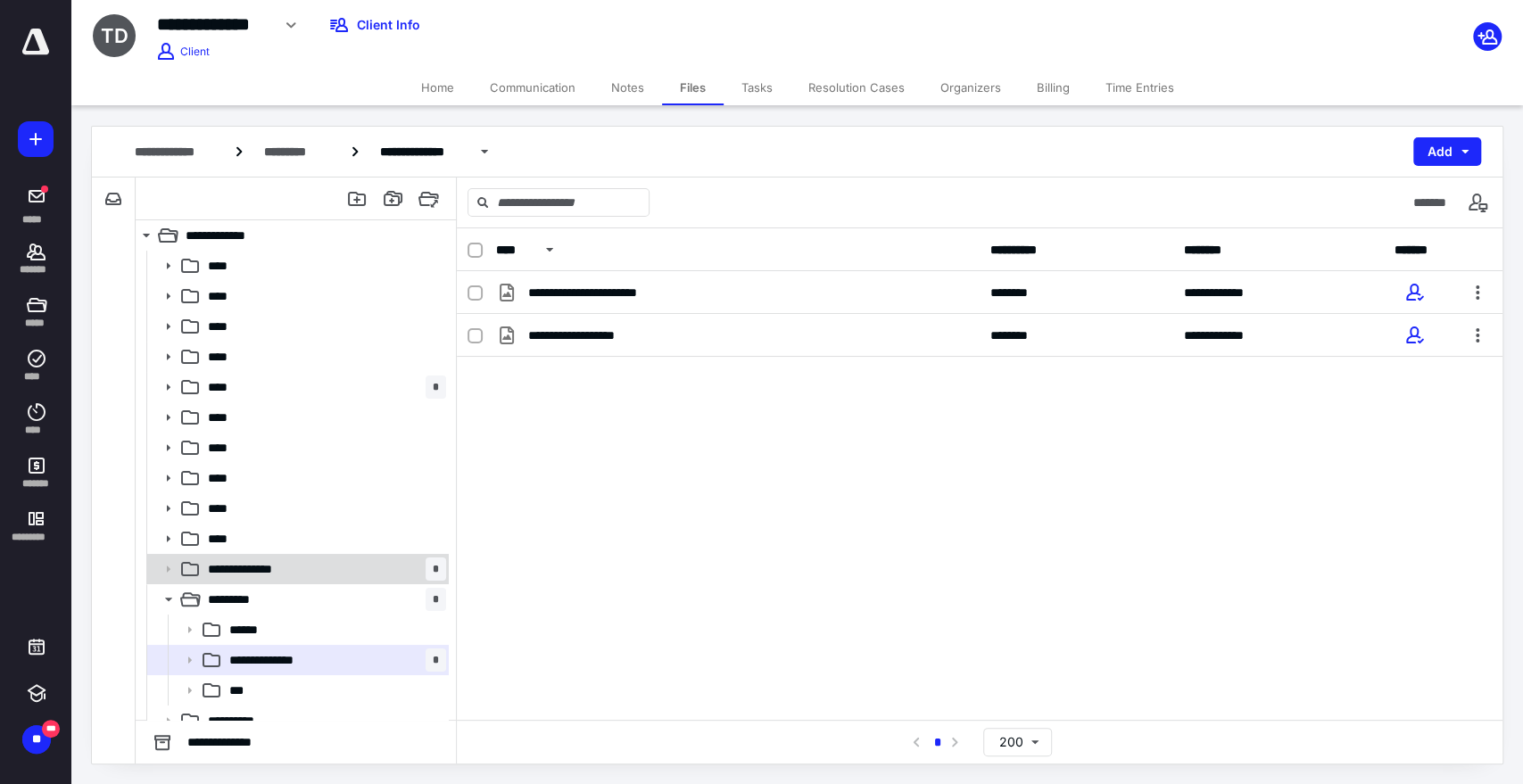 click on "**********" at bounding box center (254, 569) 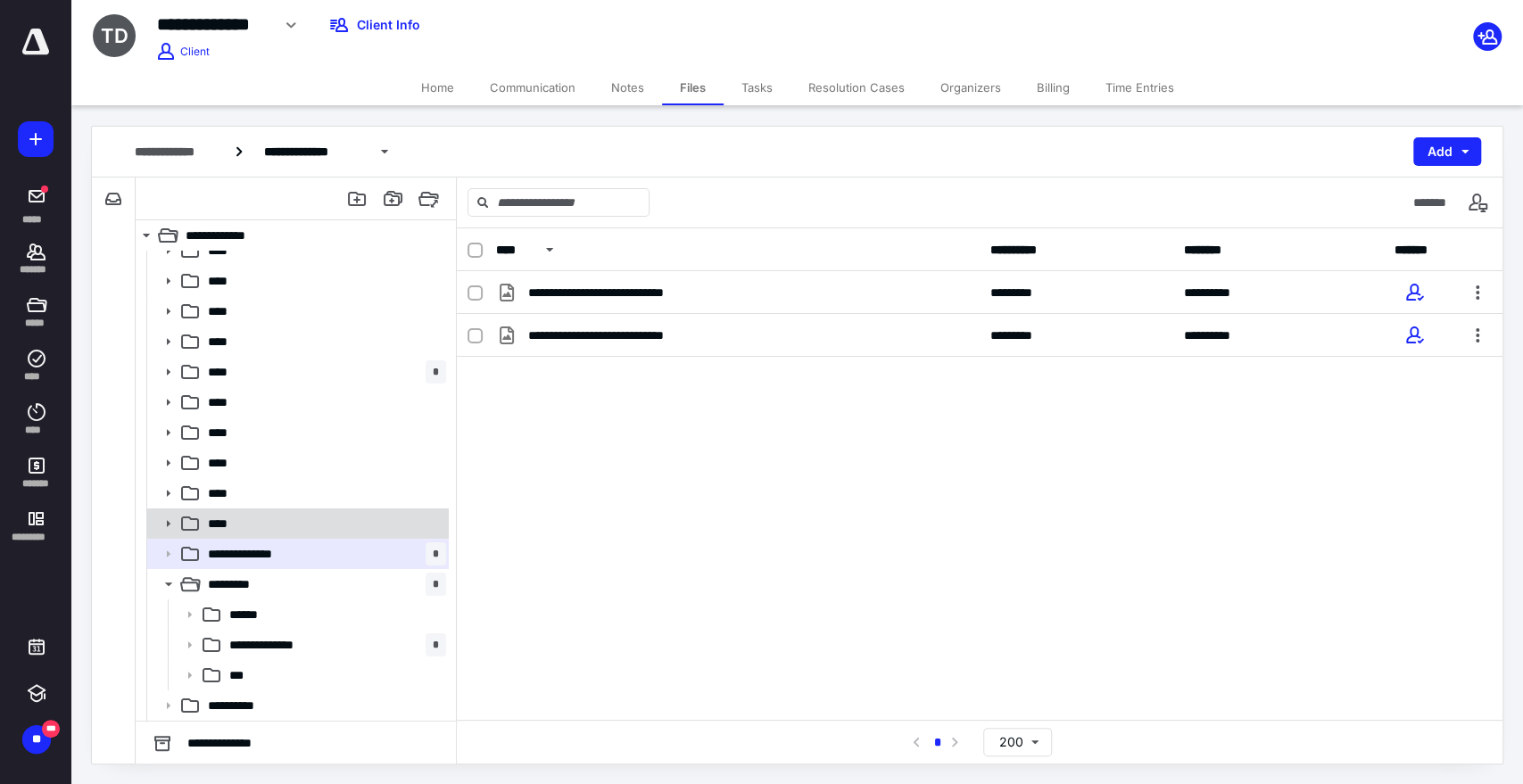 scroll, scrollTop: 0, scrollLeft: 0, axis: both 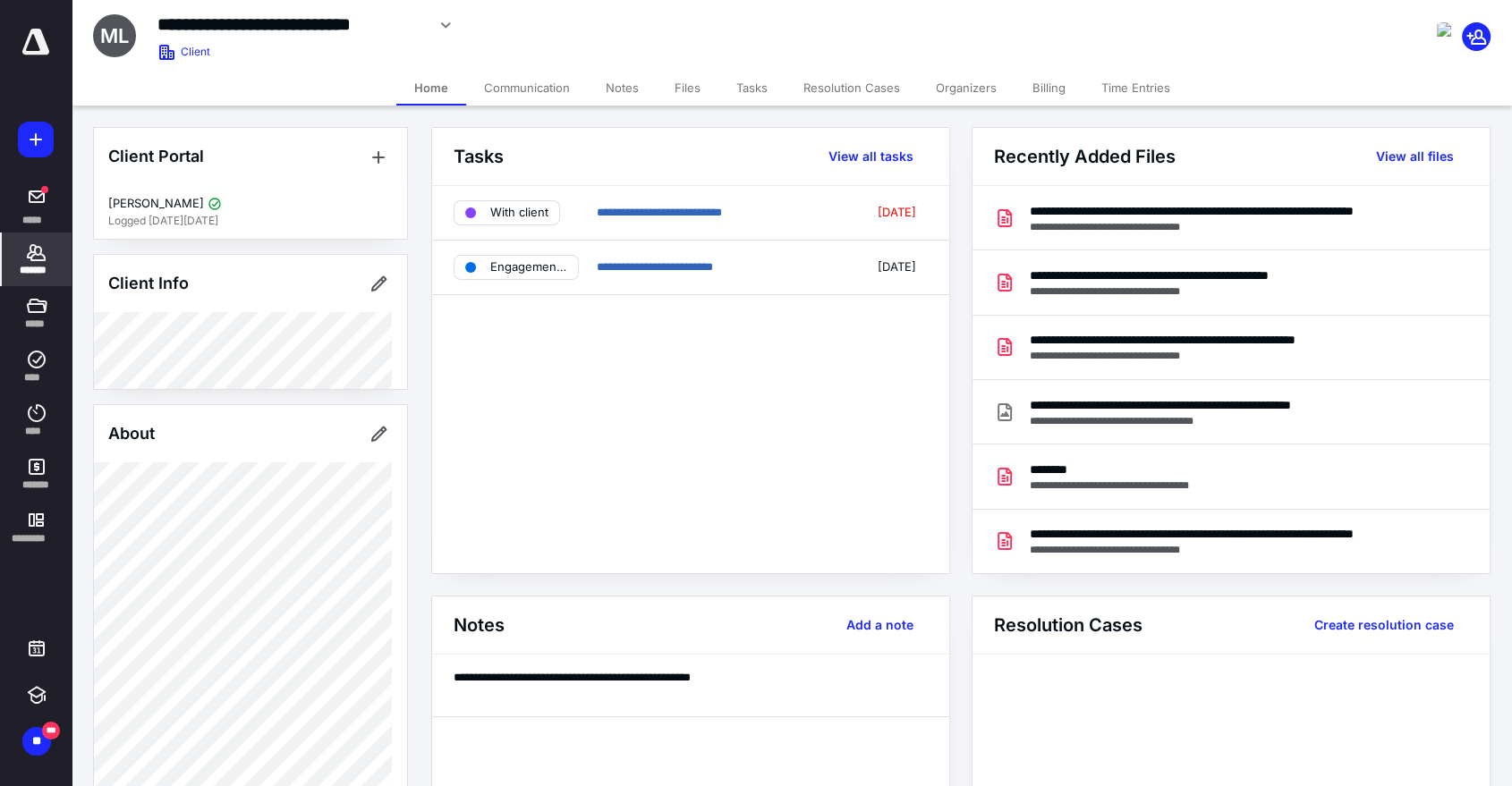 click on "Files" at bounding box center [687, 88] 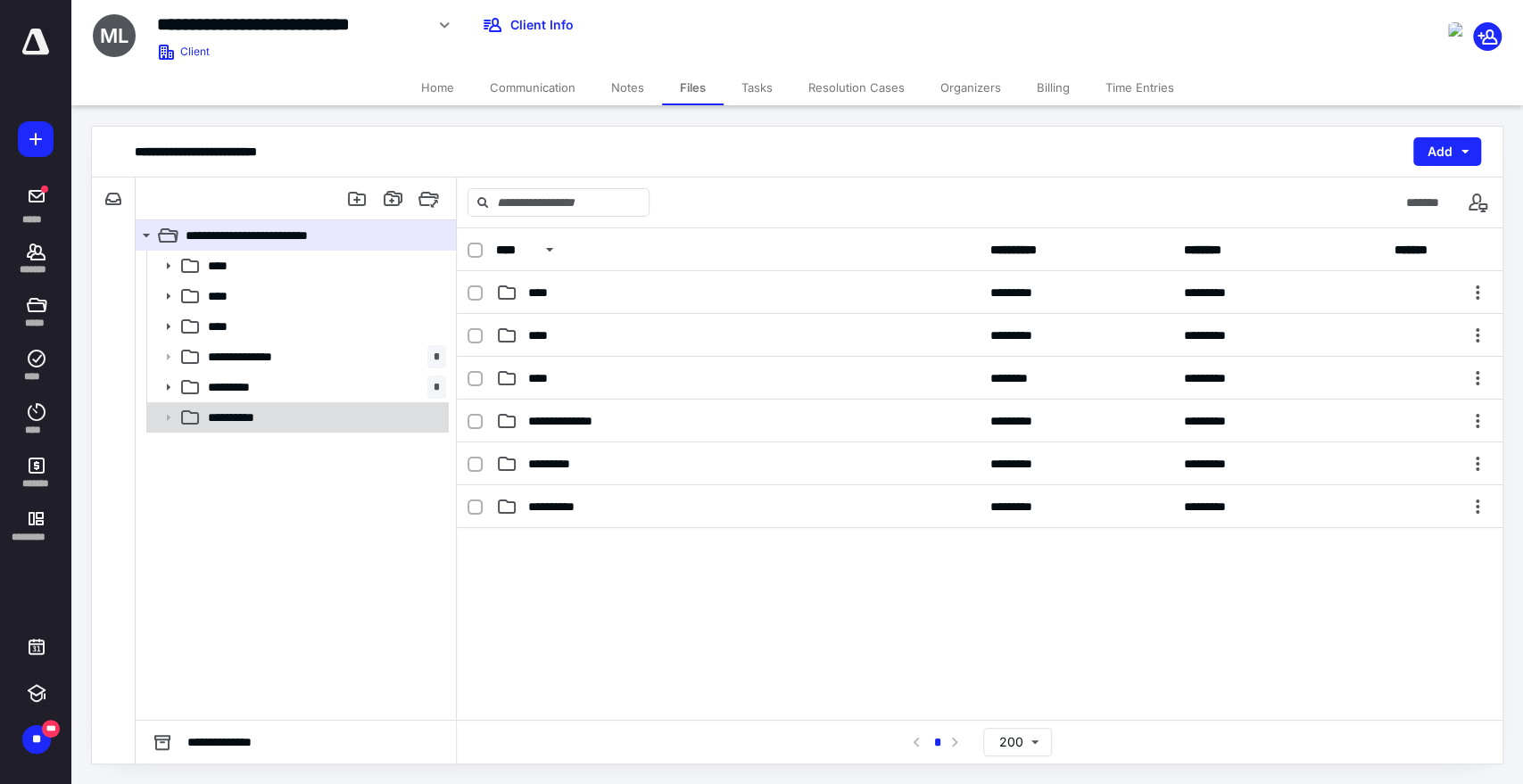 click on "**********" at bounding box center (242, 417) 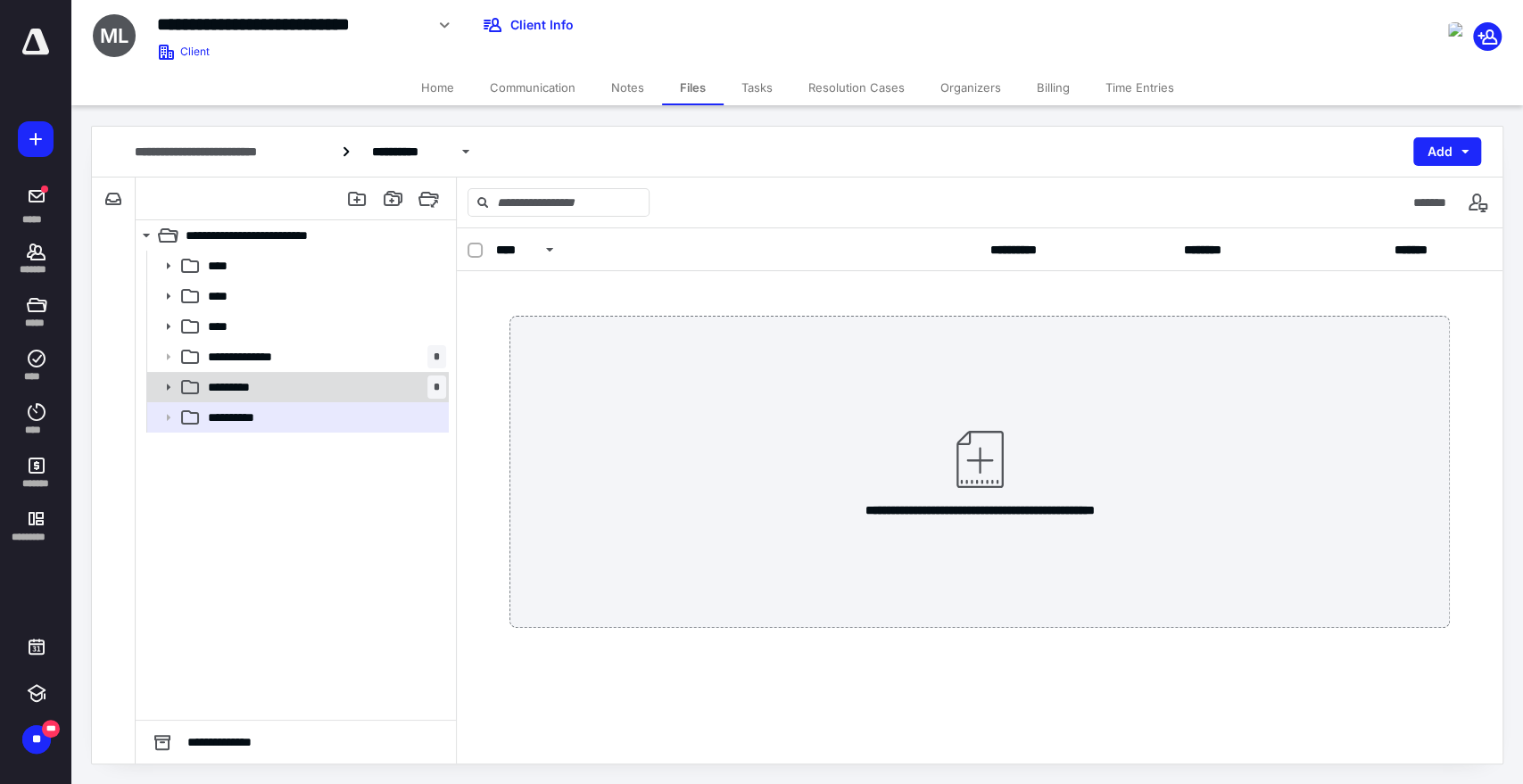 click 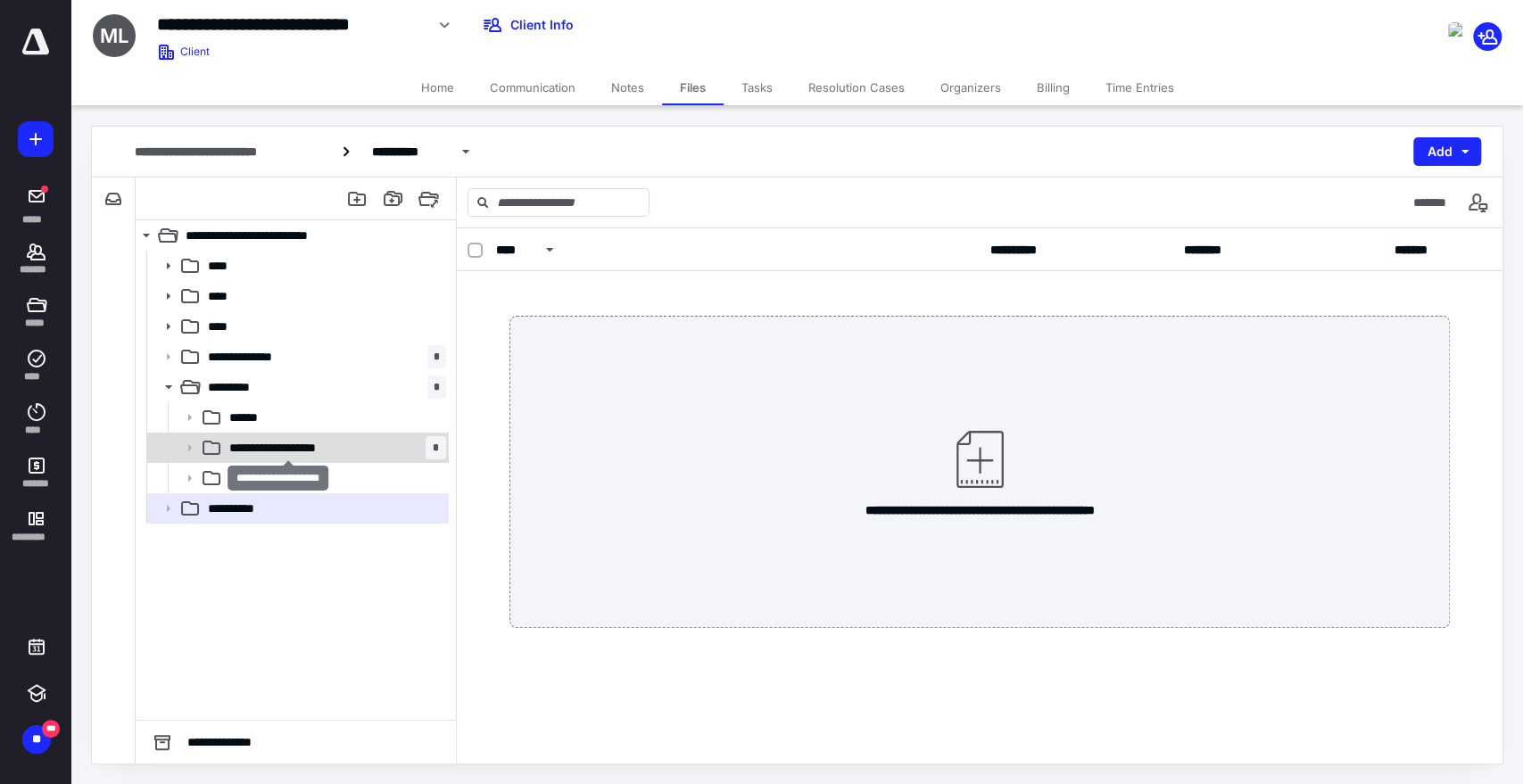 click on "**********" at bounding box center [288, 448] 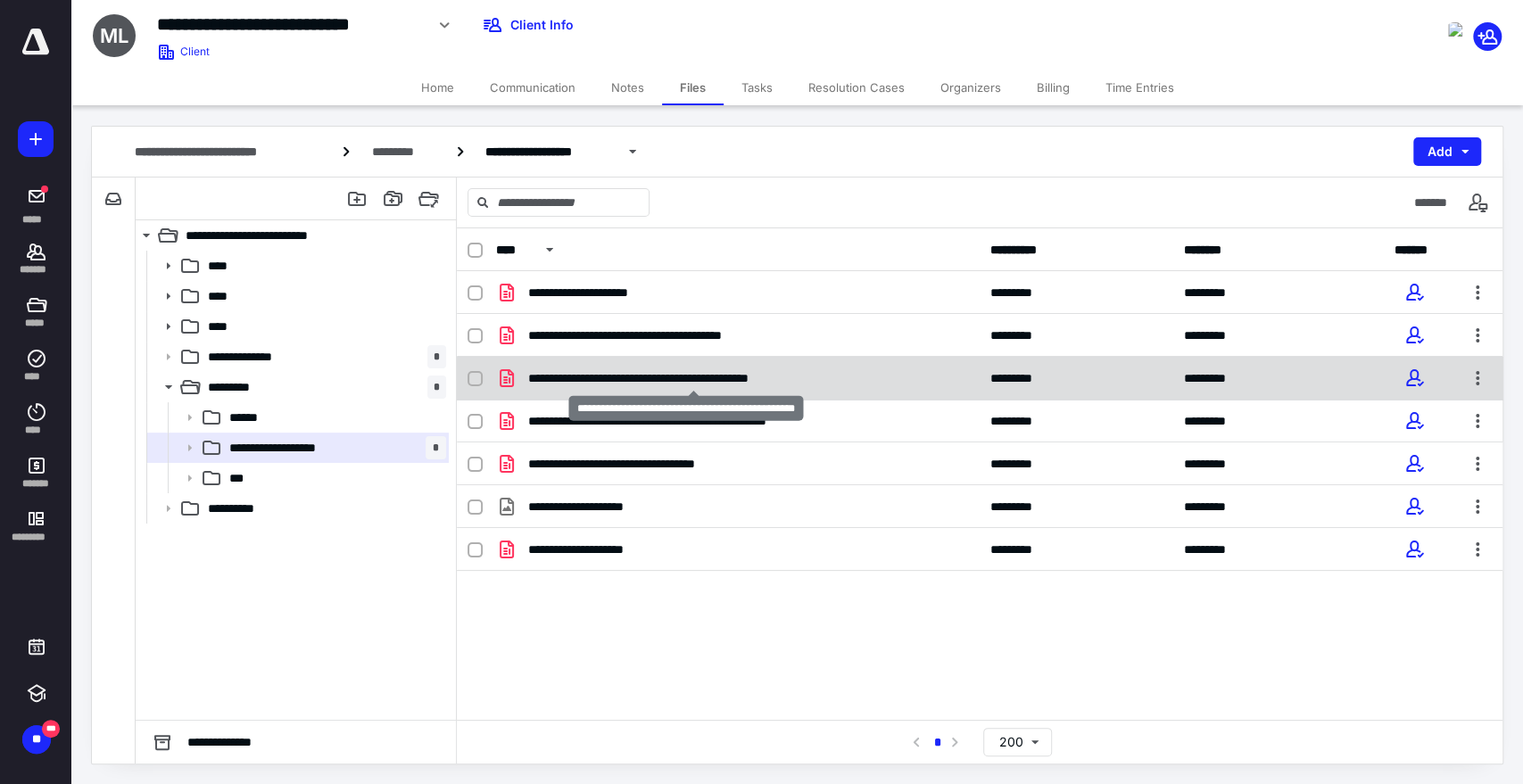 click on "**********" at bounding box center (694, 378) 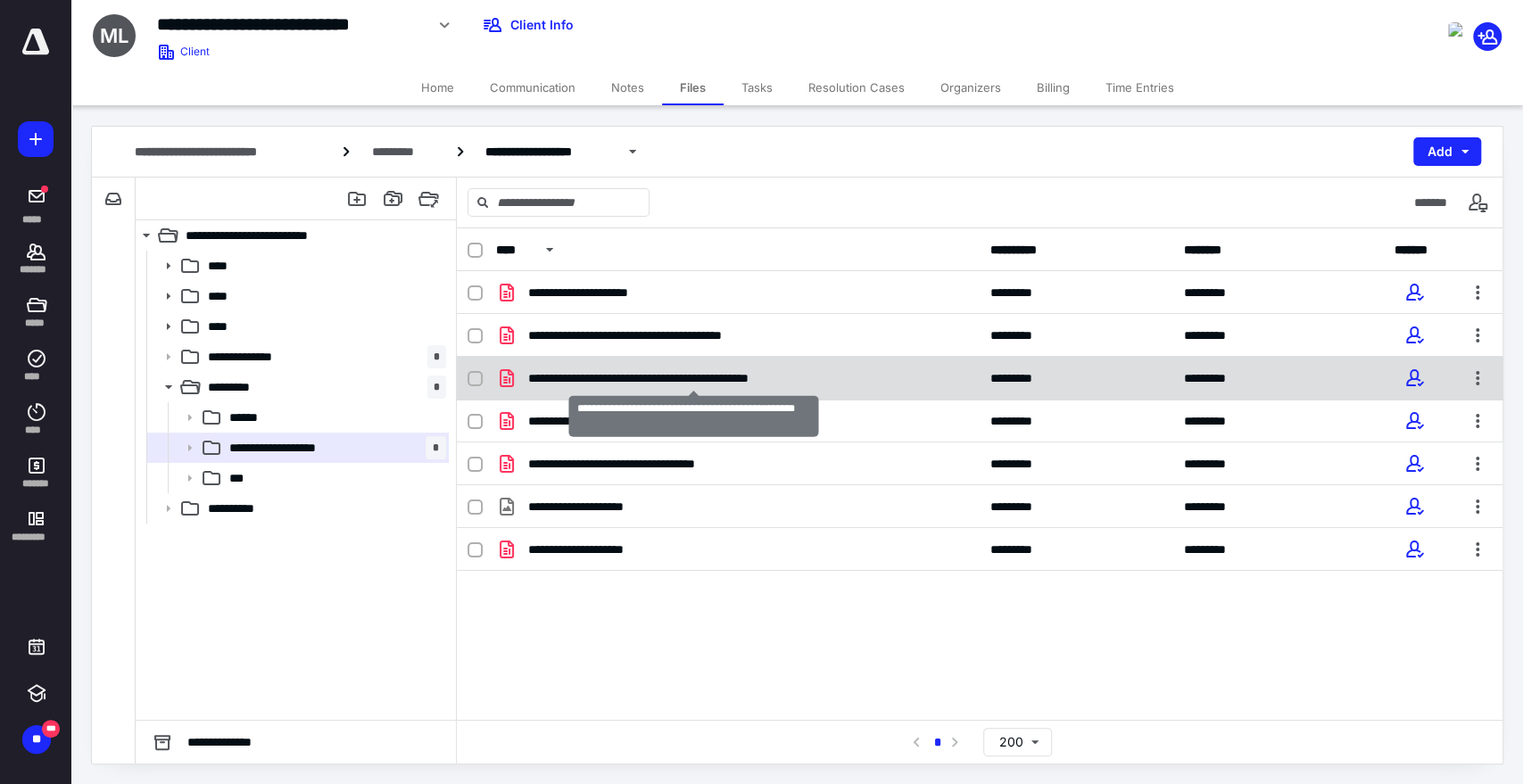 click on "**********" at bounding box center (694, 378) 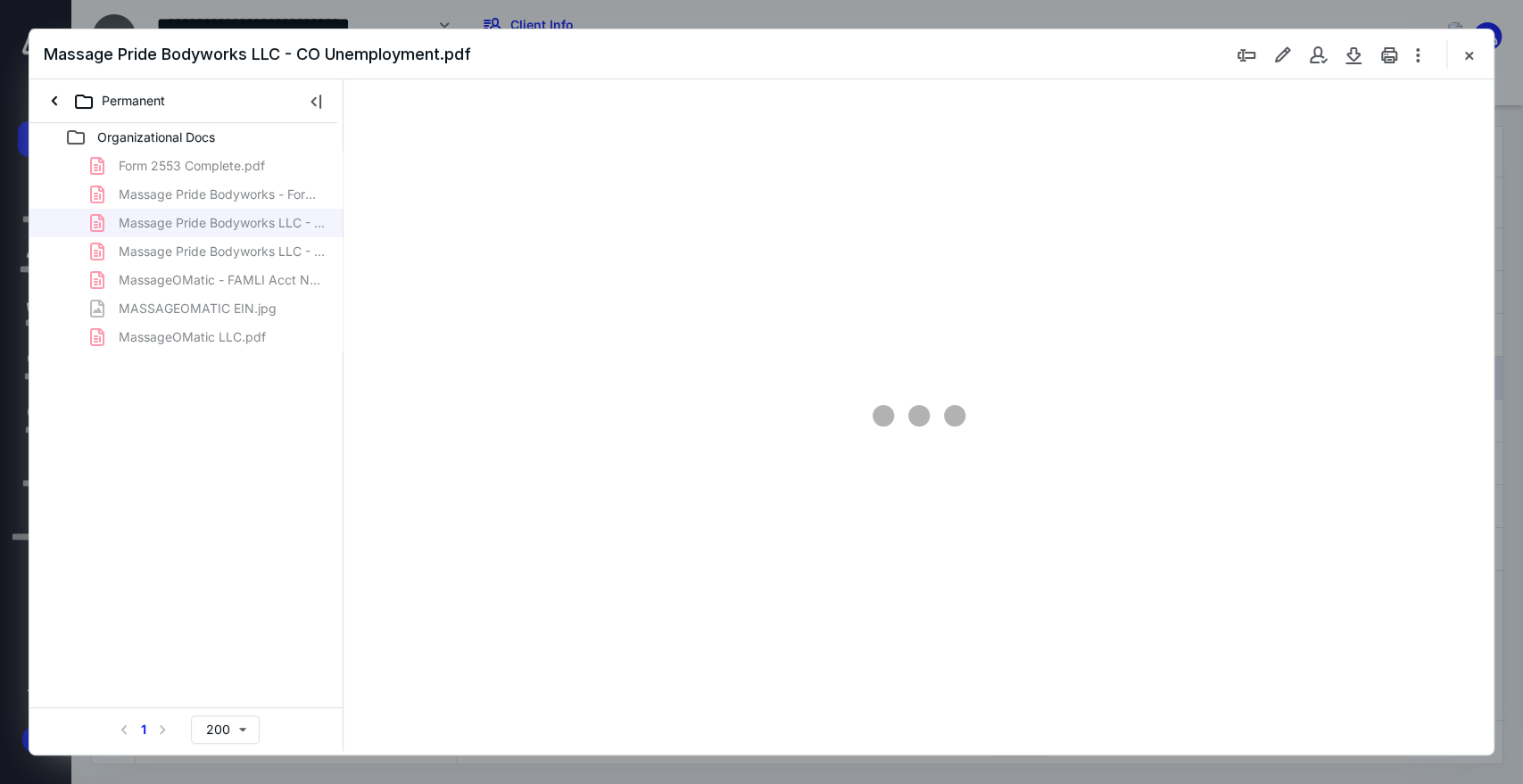 scroll, scrollTop: 0, scrollLeft: 0, axis: both 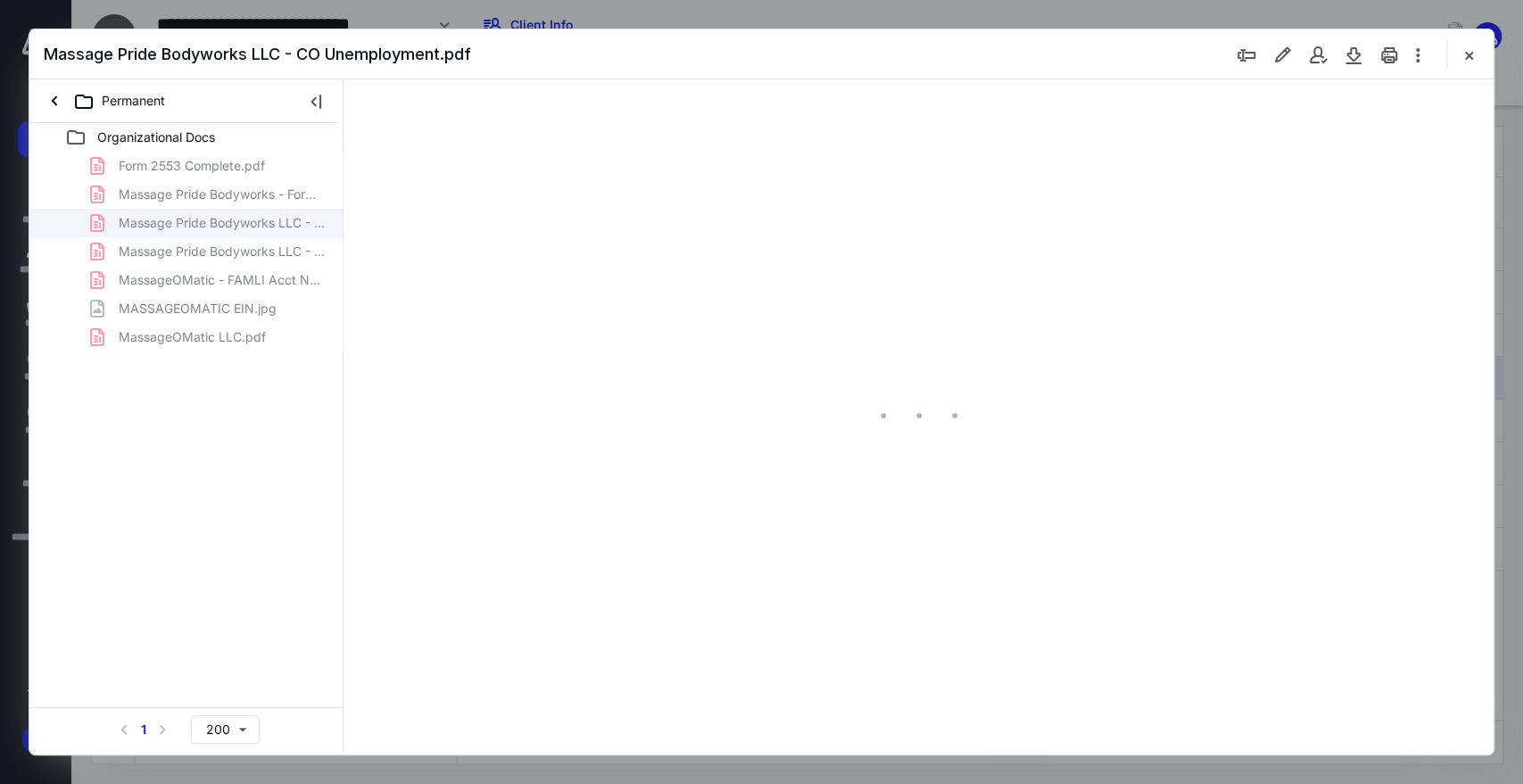 type on "207" 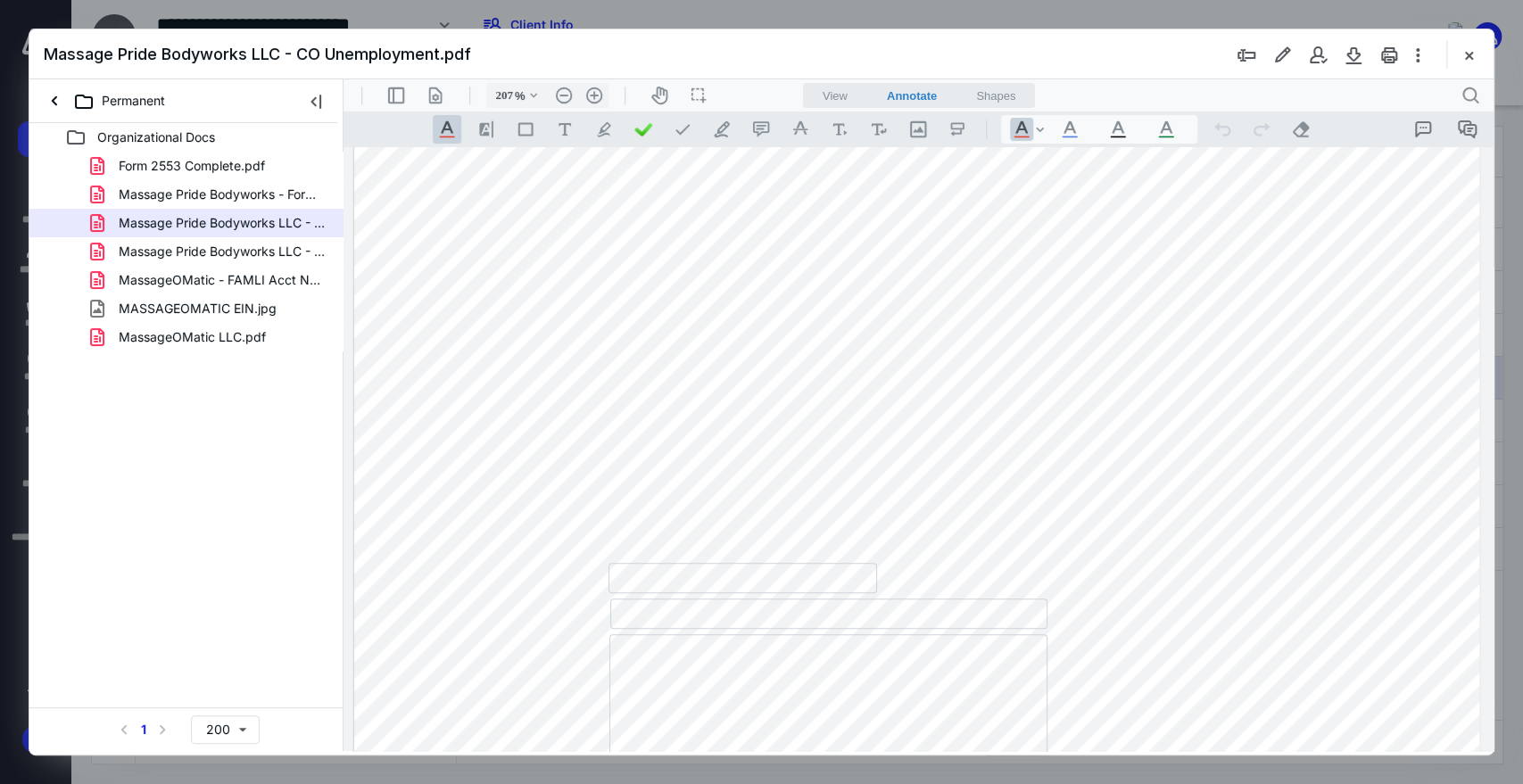 scroll, scrollTop: 0, scrollLeft: 0, axis: both 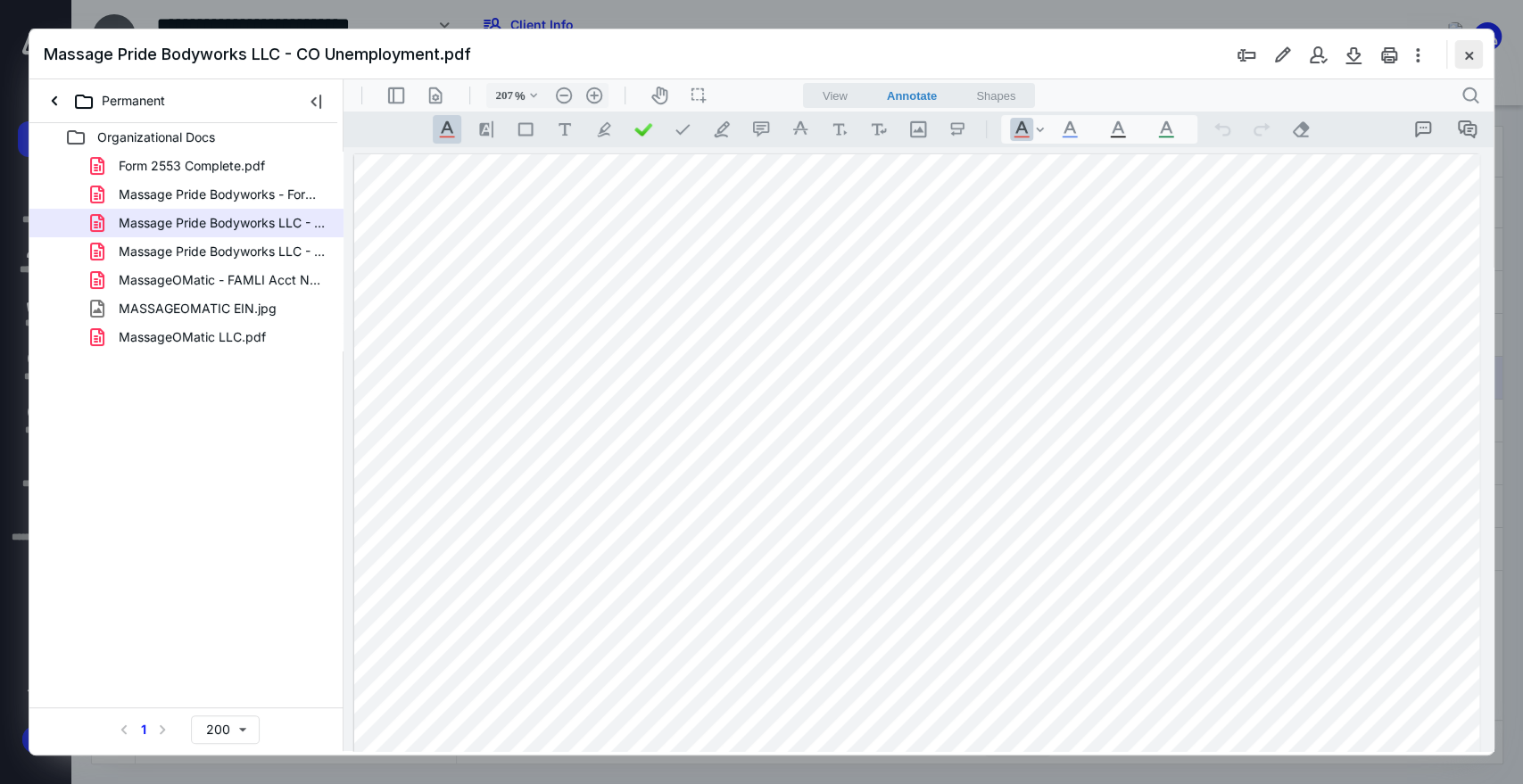 click at bounding box center [1469, 54] 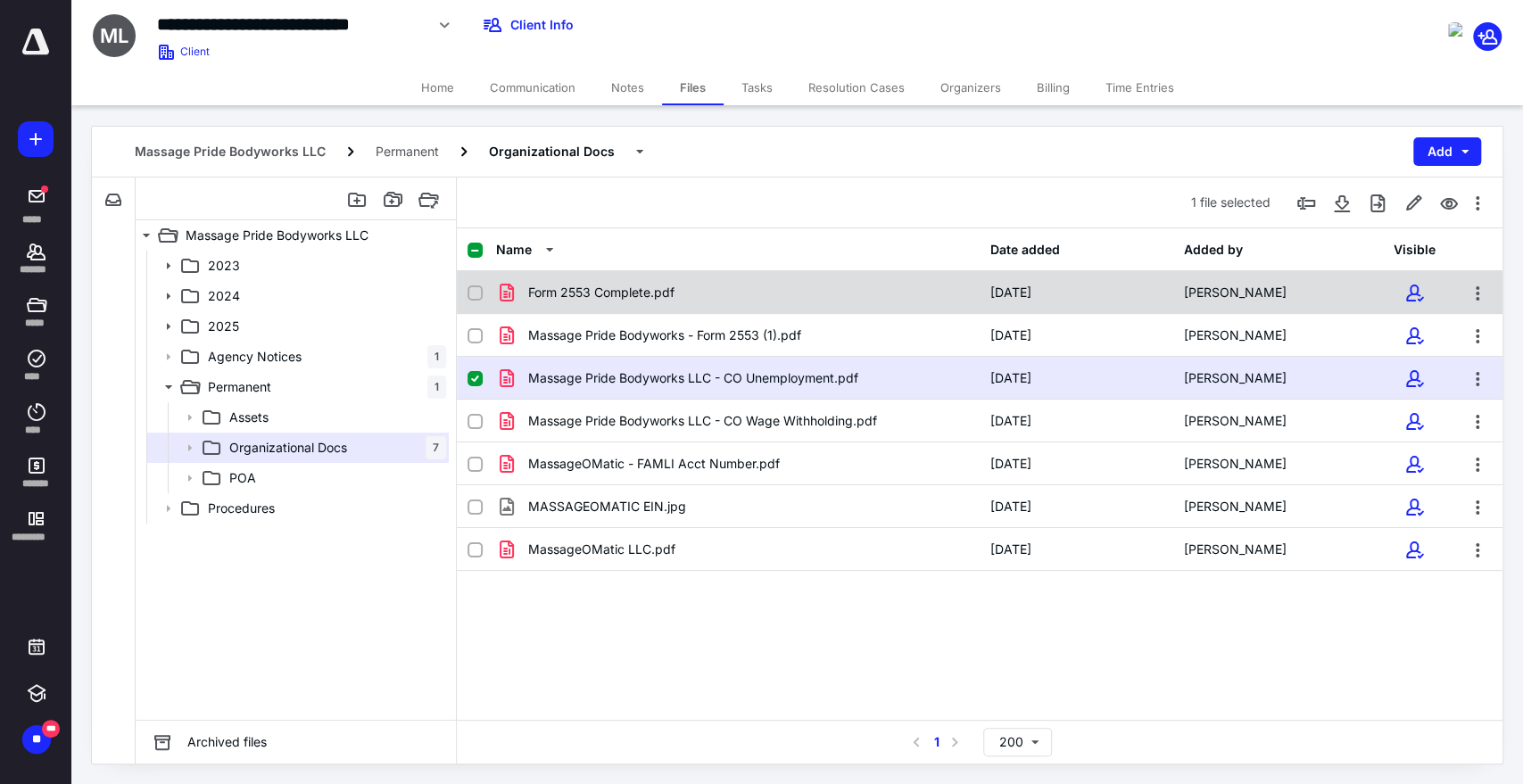 click on "Form 2553 Complete.pdf 6/28/2024 Adam Carr" at bounding box center [980, 293] 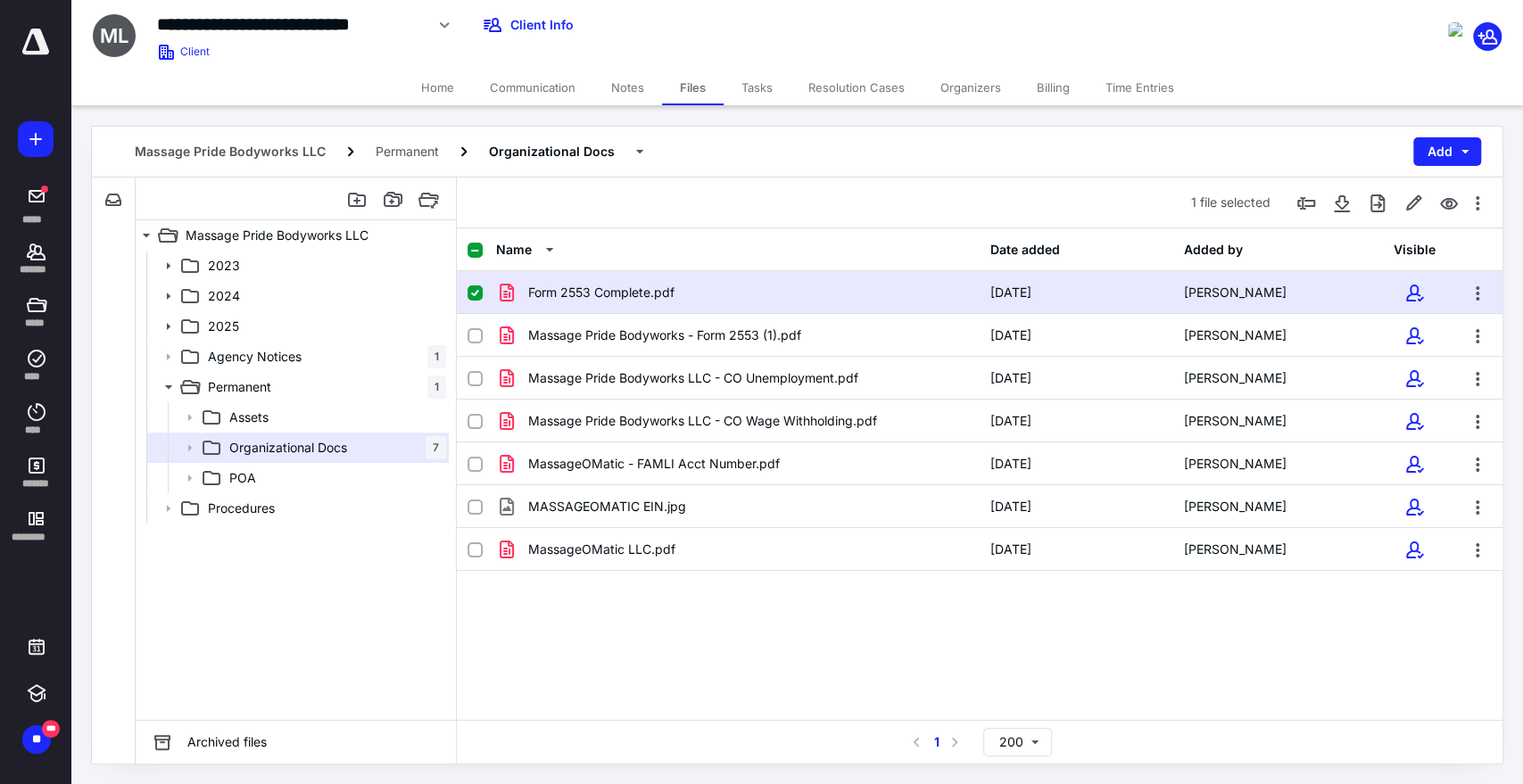 click on "Form 2553 Complete.pdf 6/28/2024 Adam Carr" at bounding box center [980, 293] 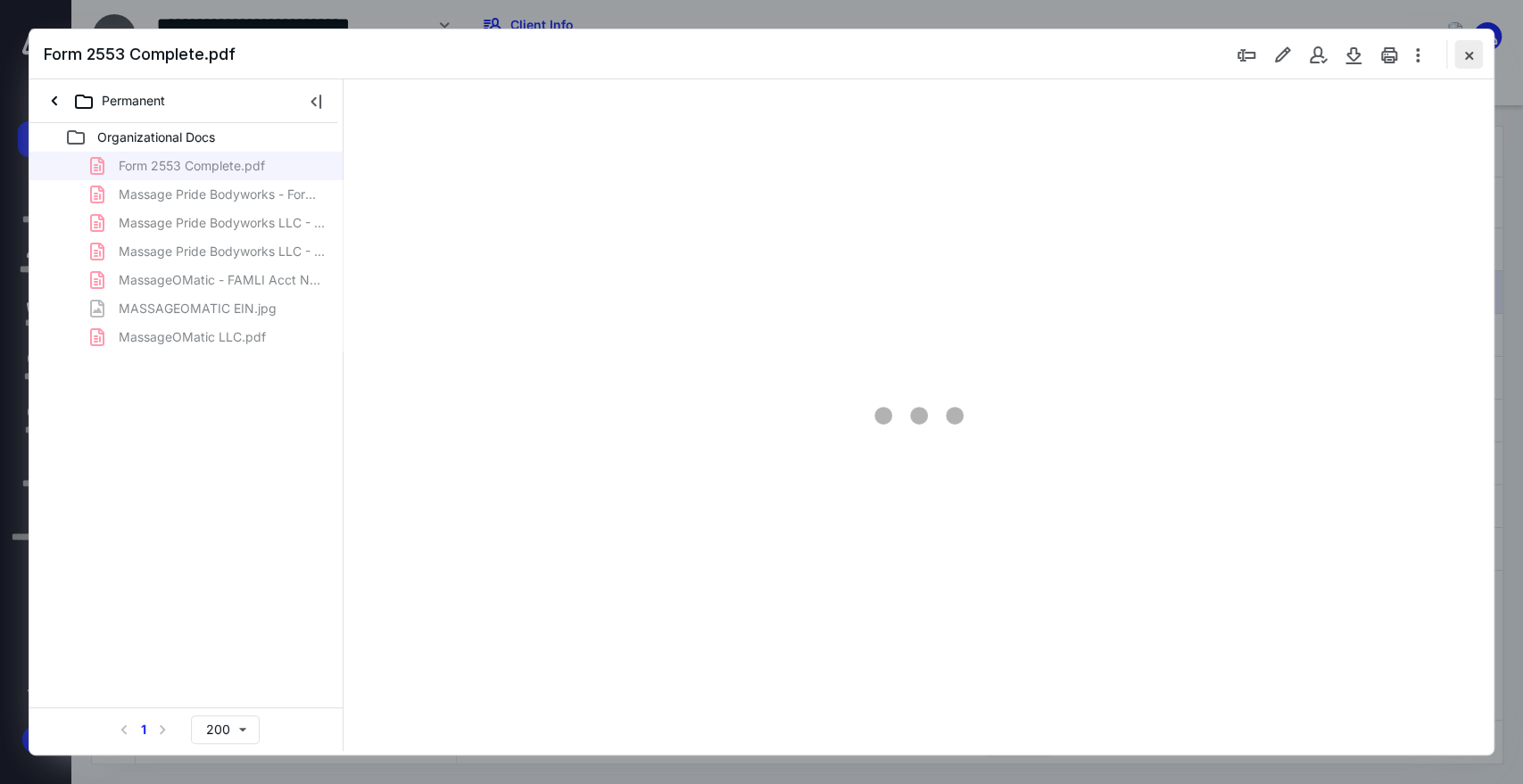 scroll, scrollTop: 0, scrollLeft: 0, axis: both 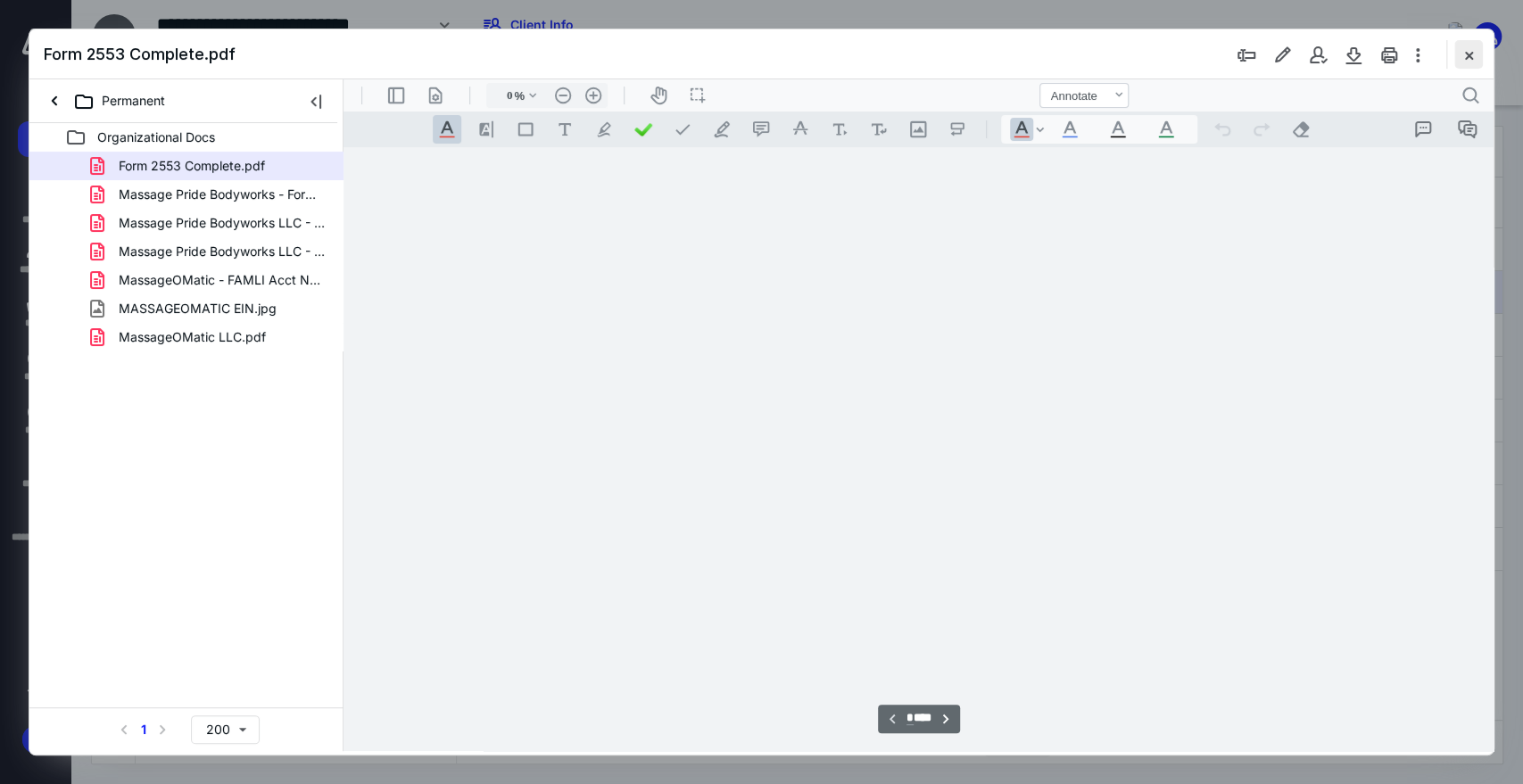 type on "207" 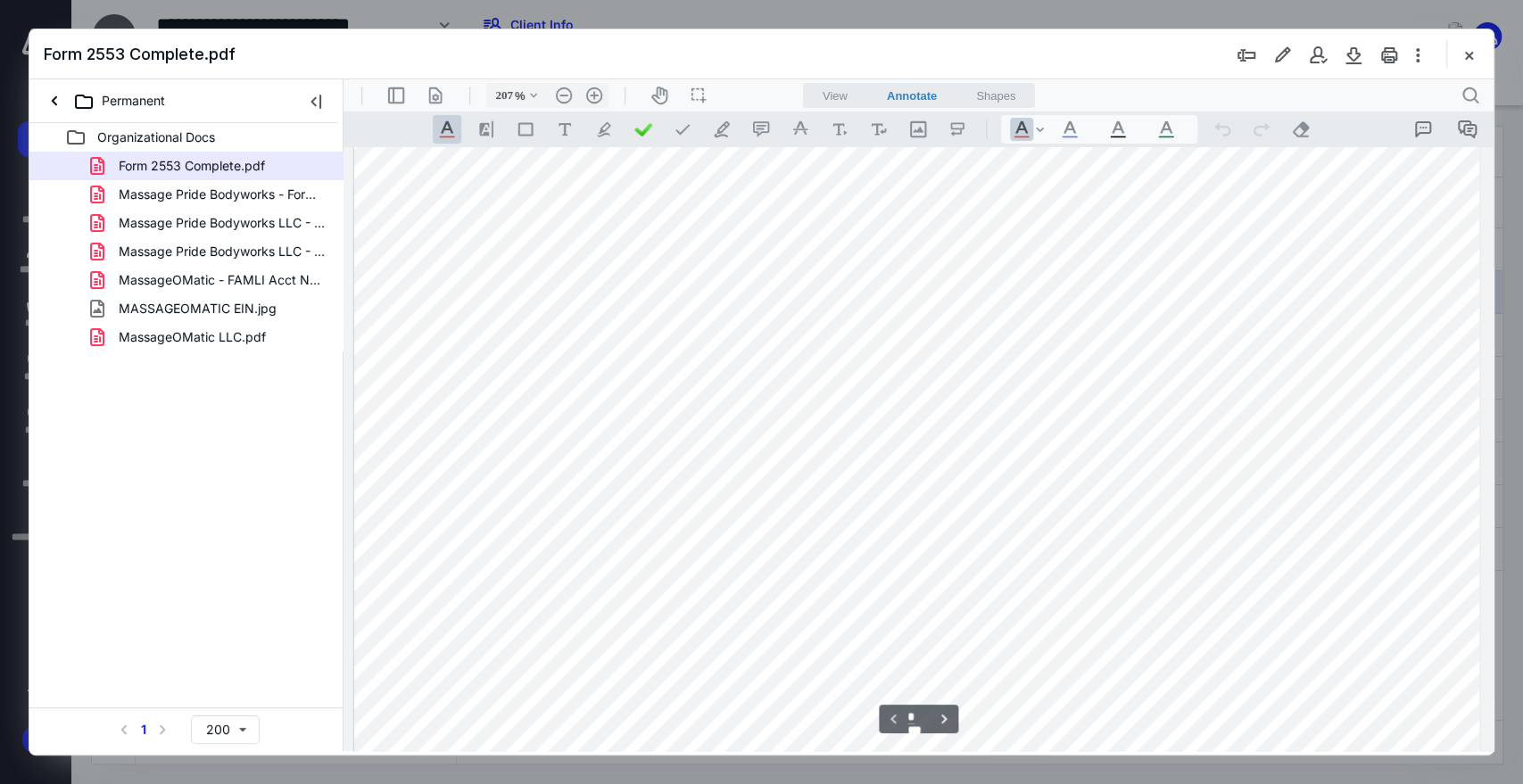 scroll, scrollTop: 0, scrollLeft: 0, axis: both 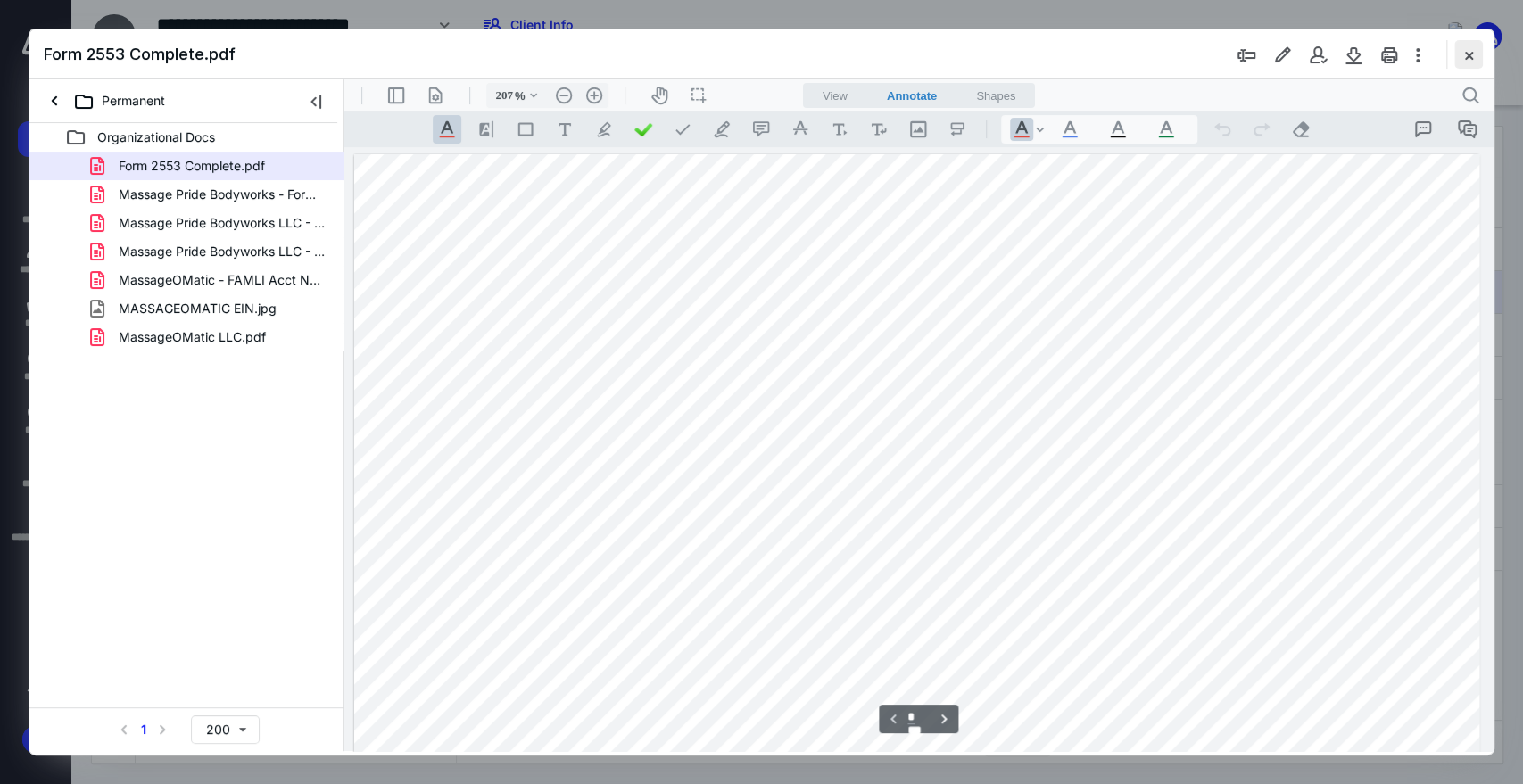 click at bounding box center [1469, 54] 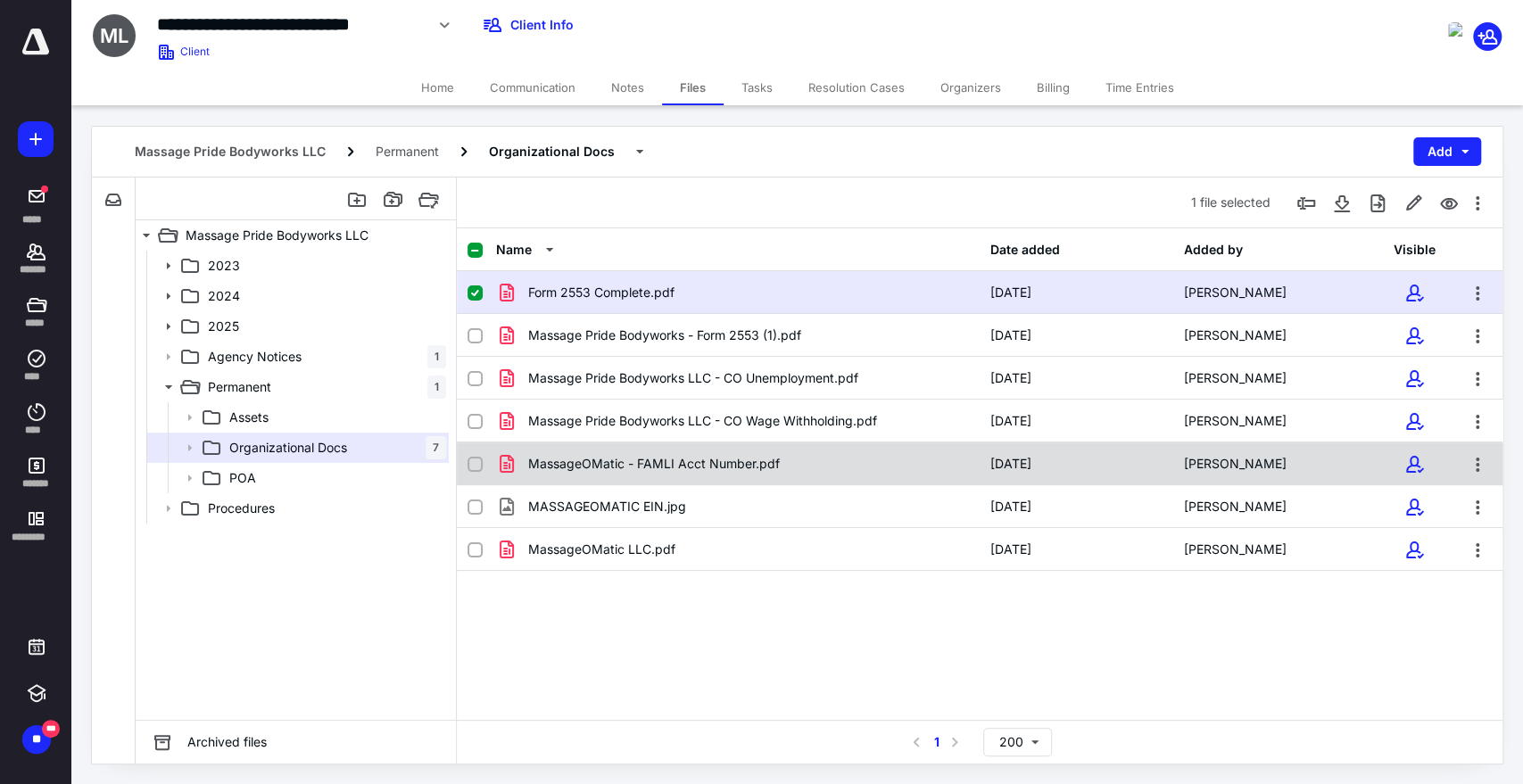 click on "MassageOMatic - FAMLI Acct Number.pdf" at bounding box center [738, 464] 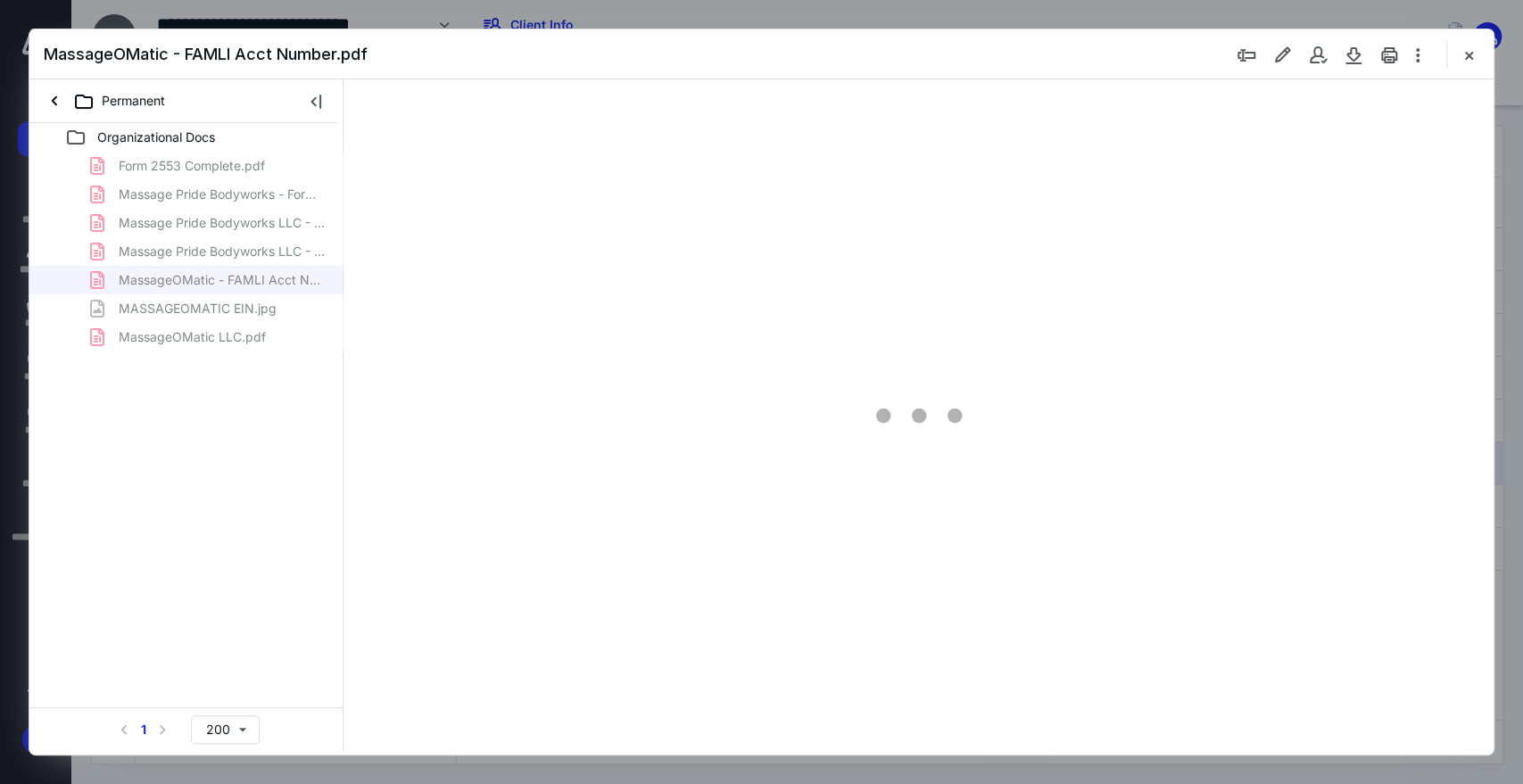 scroll, scrollTop: 0, scrollLeft: 0, axis: both 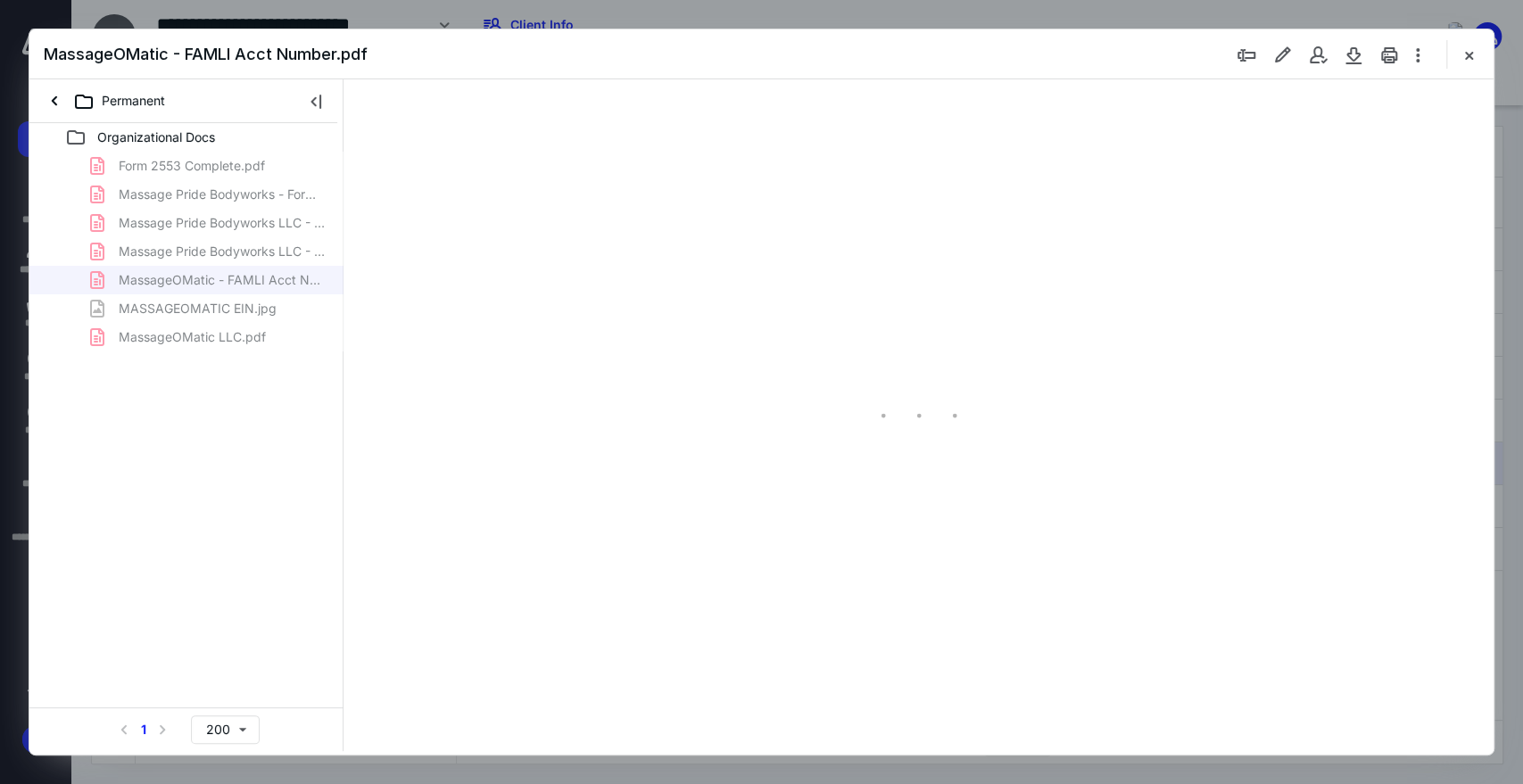 type on "207" 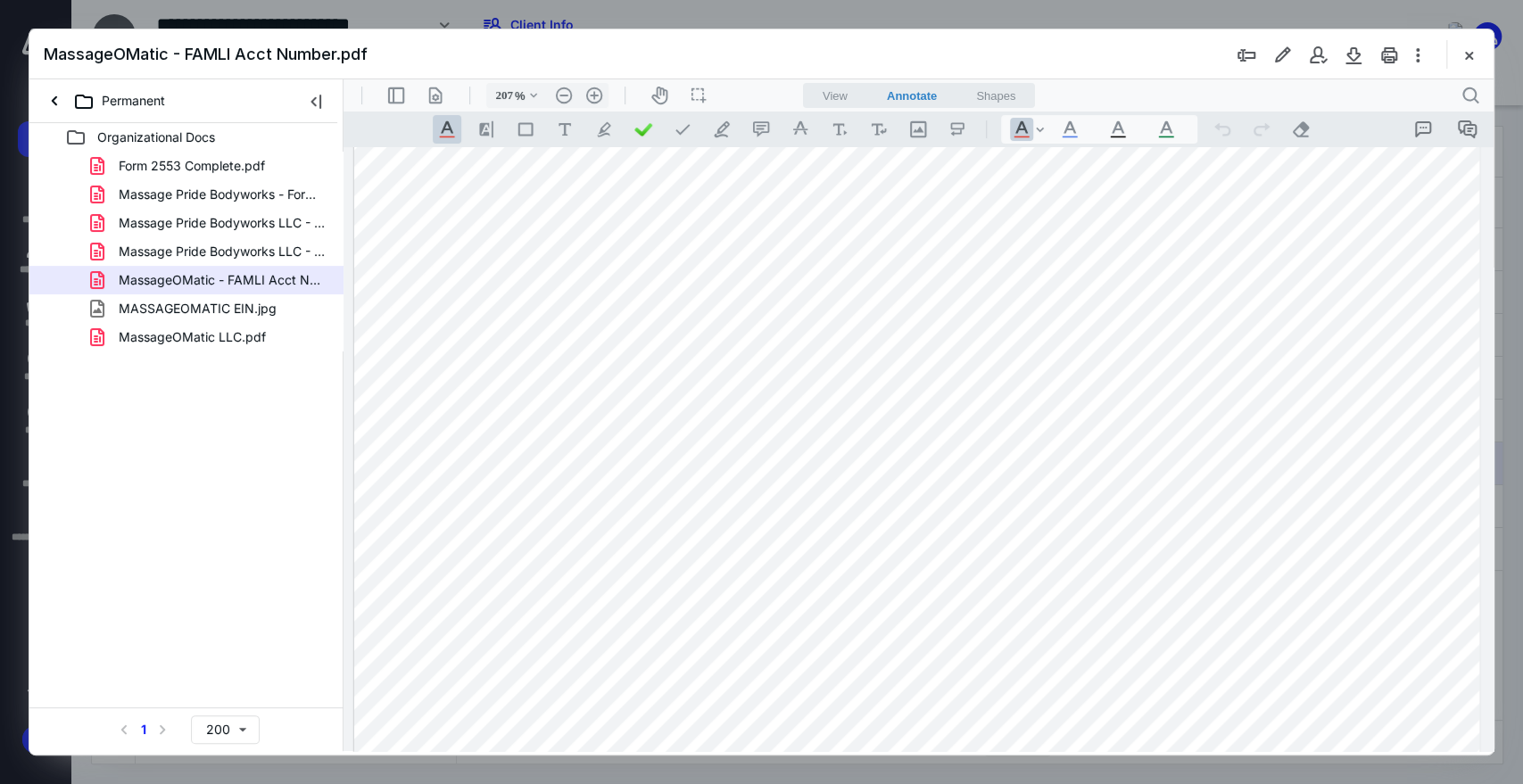 scroll, scrollTop: 864, scrollLeft: 0, axis: vertical 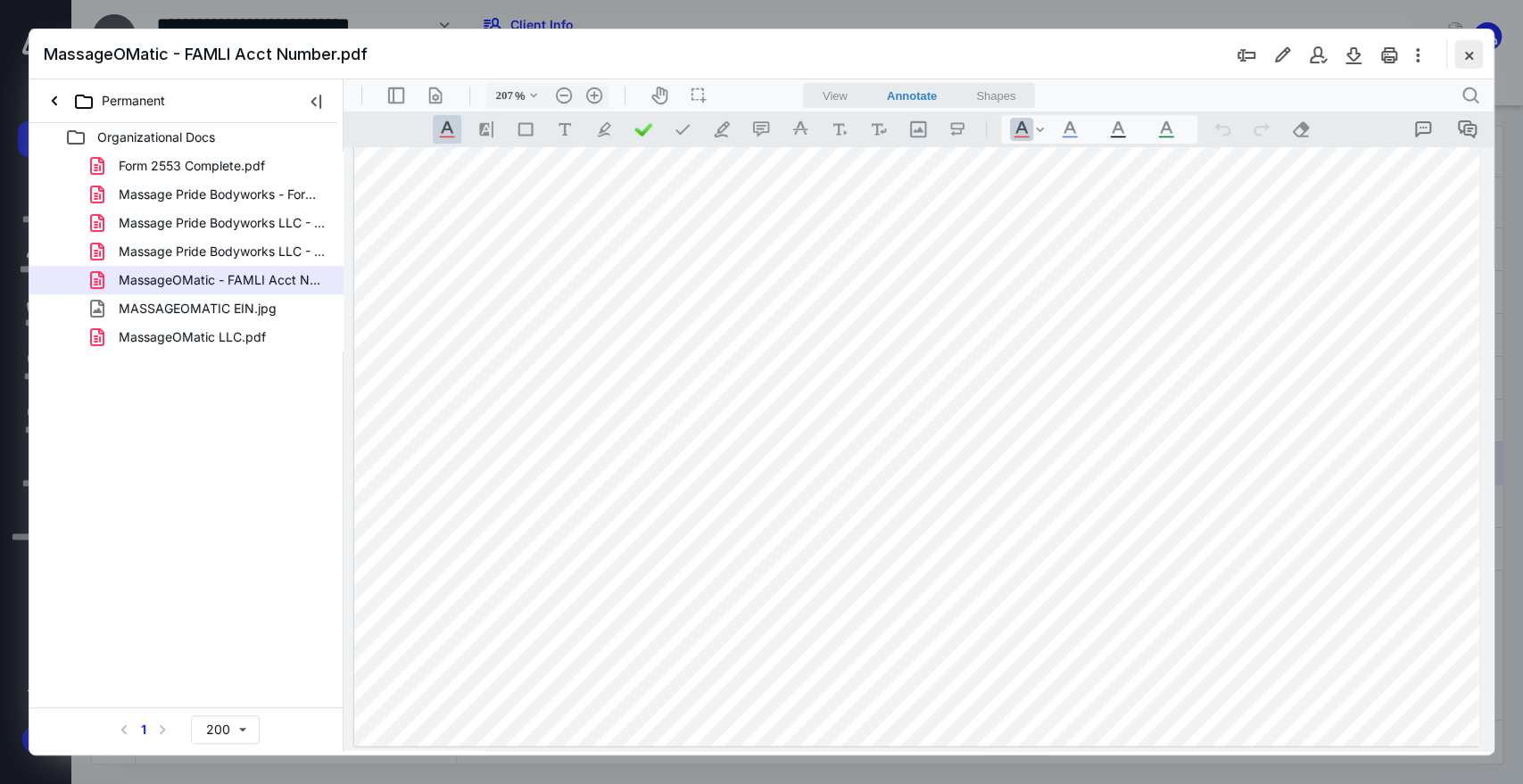 click at bounding box center [1469, 54] 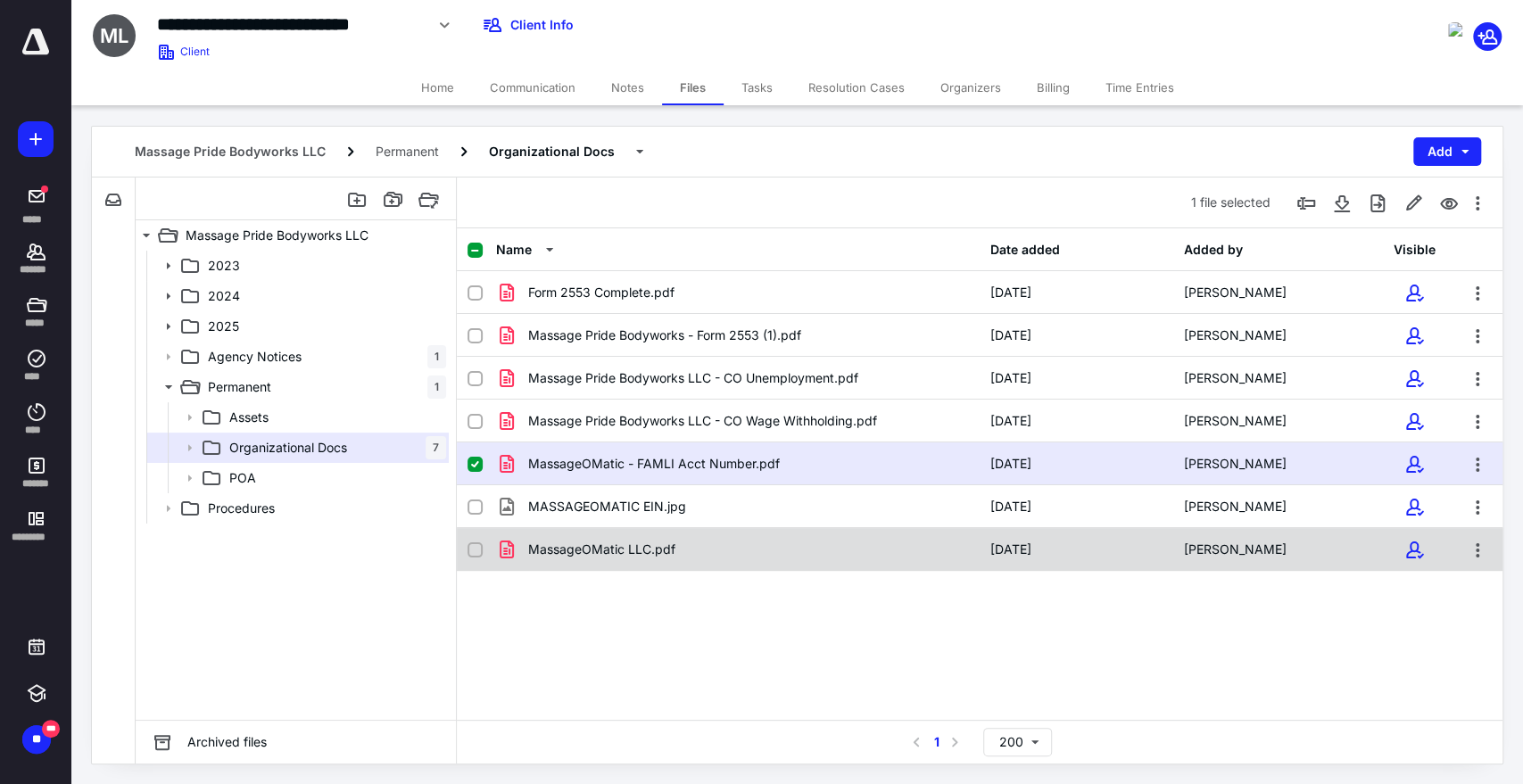 click on "MassageOMatic LLC.pdf" at bounding box center [738, 549] 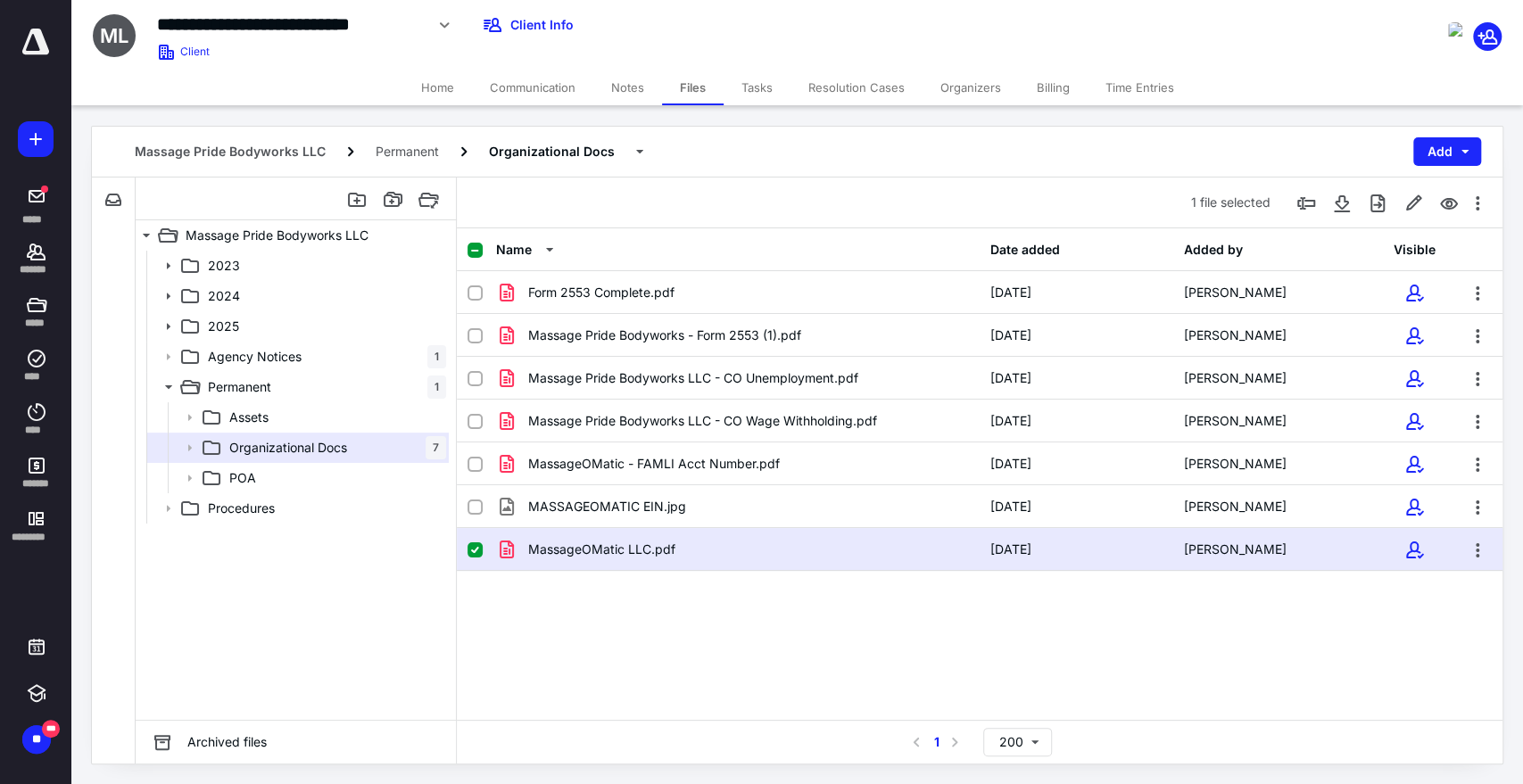 click on "MassageOMatic LLC.pdf" at bounding box center (738, 549) 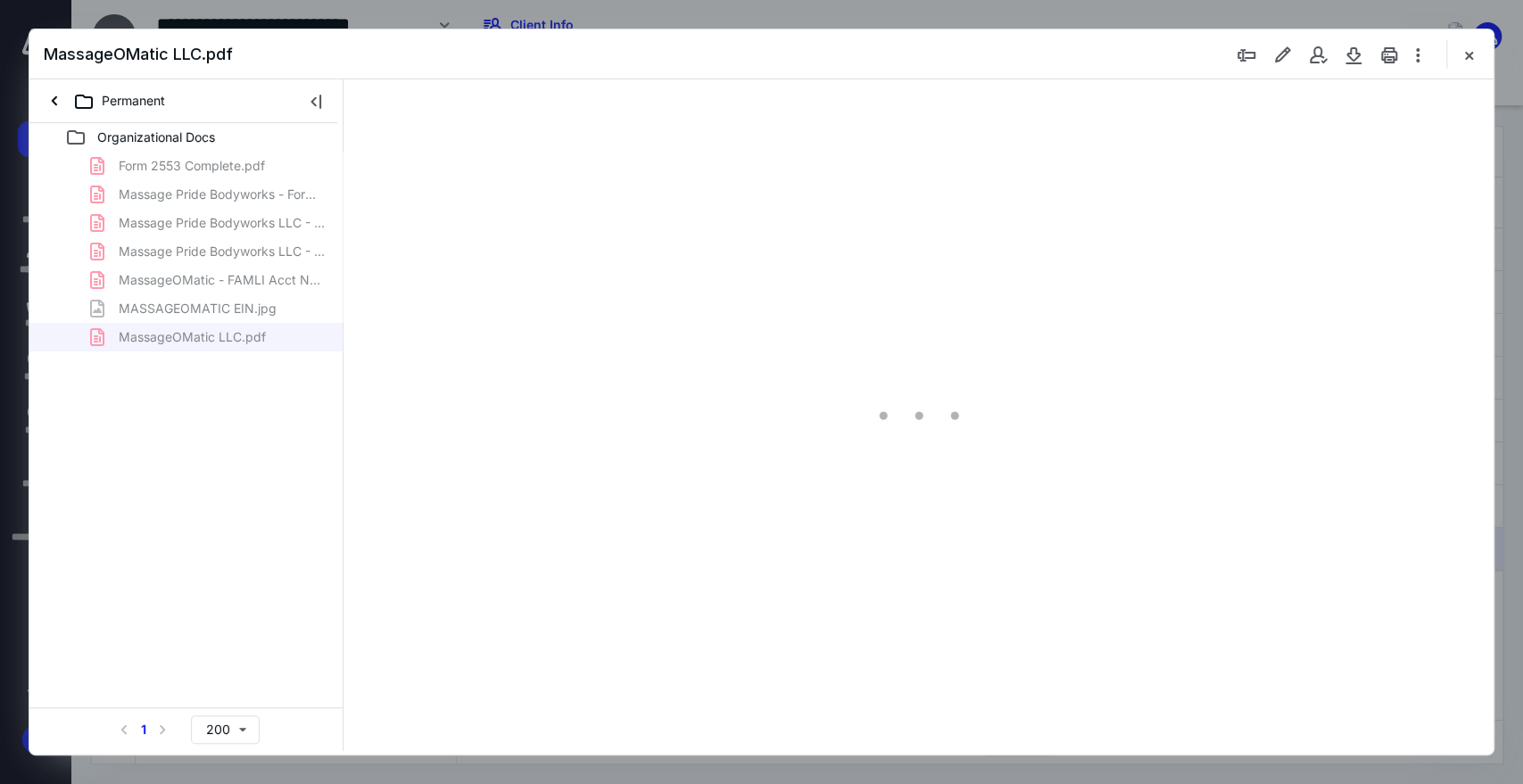 scroll, scrollTop: 0, scrollLeft: 0, axis: both 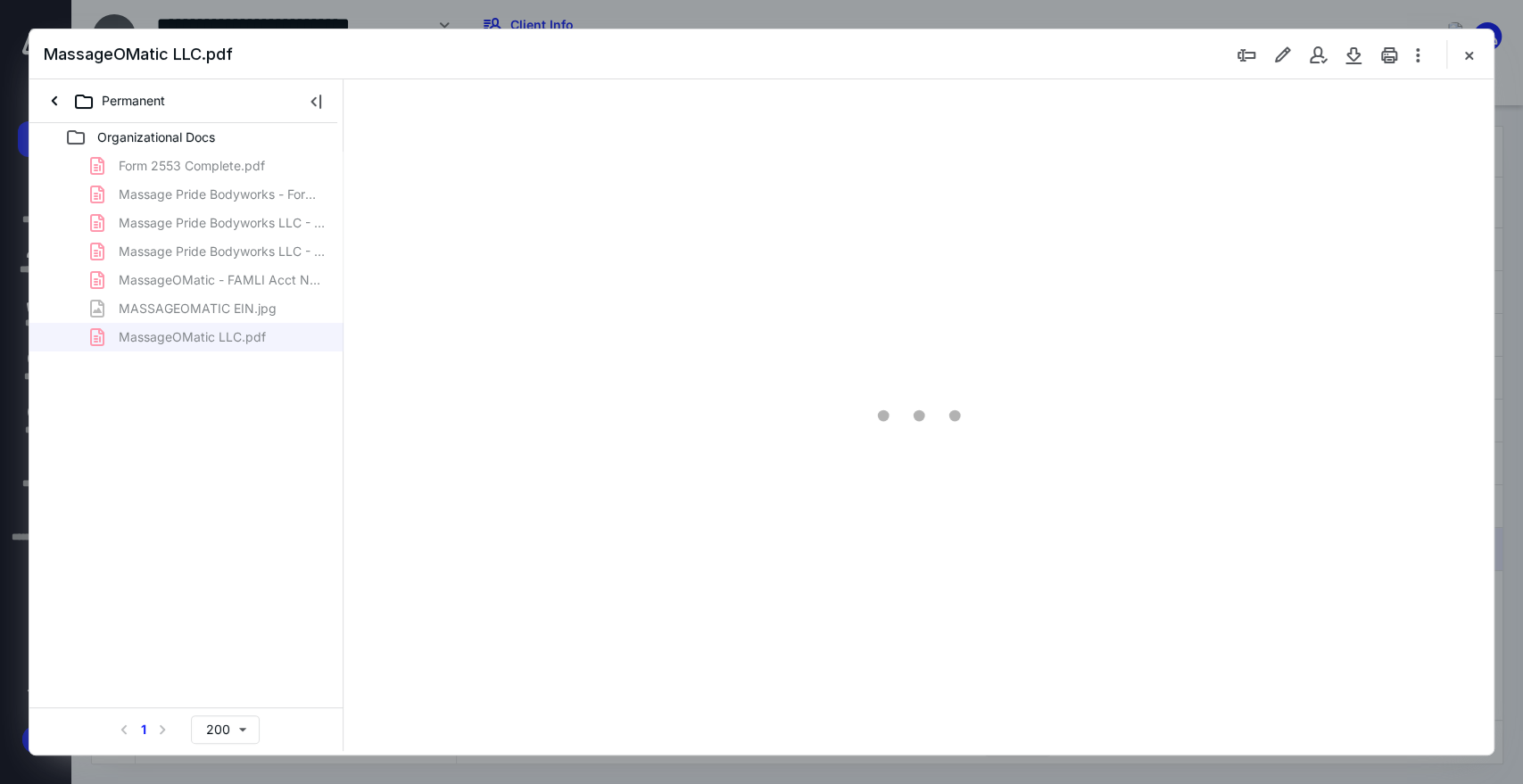 type on "212" 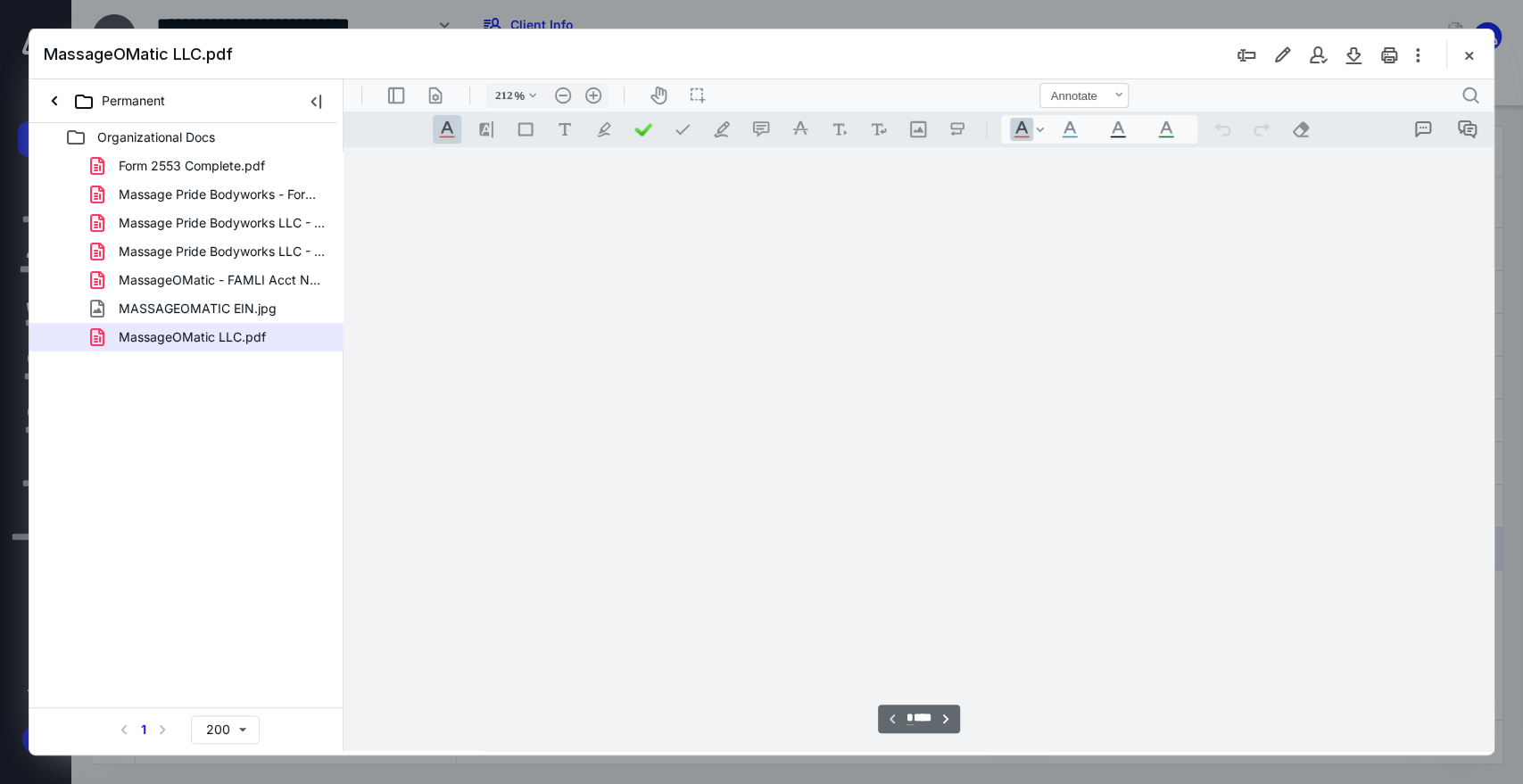 scroll, scrollTop: 75, scrollLeft: 0, axis: vertical 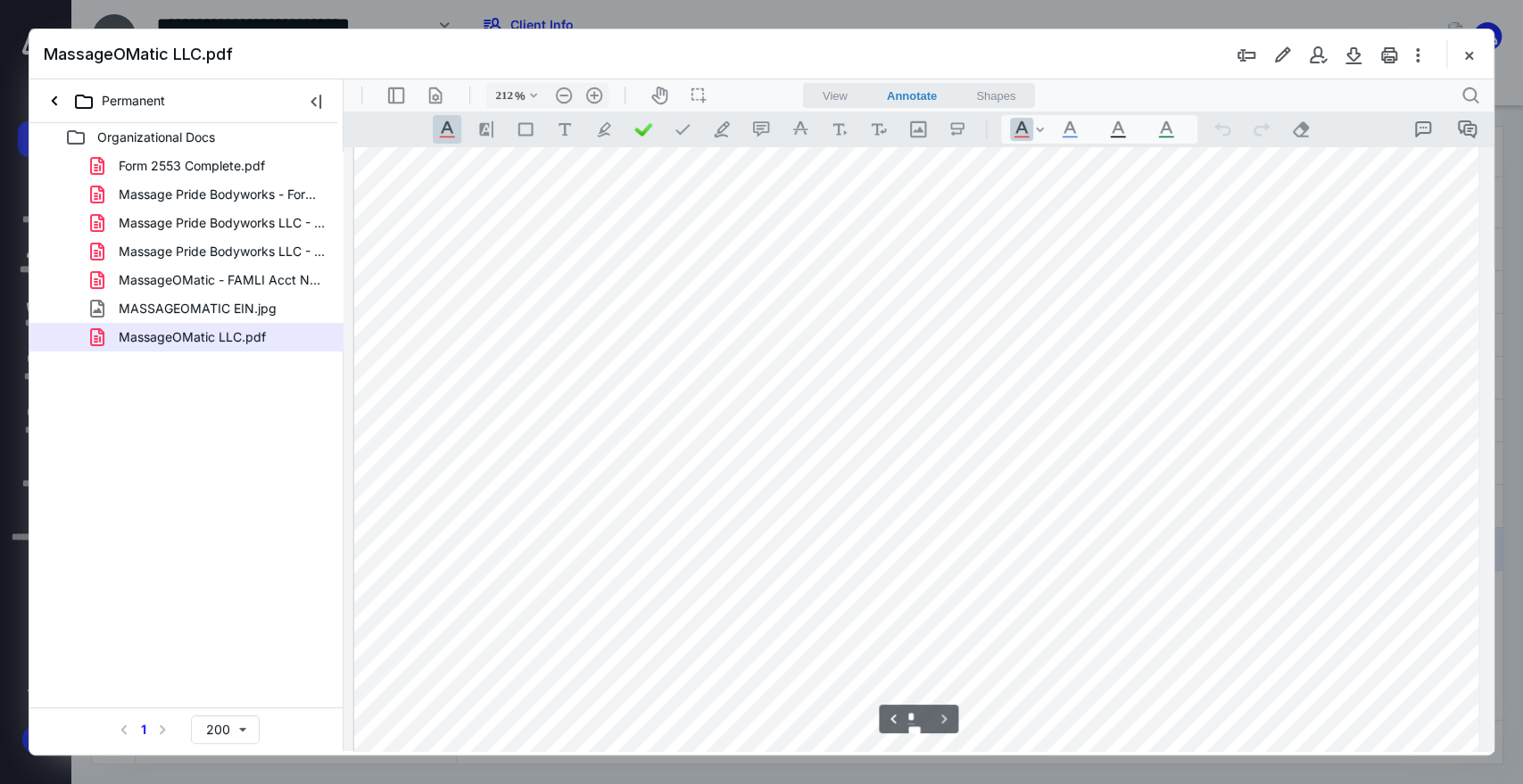 type on "*" 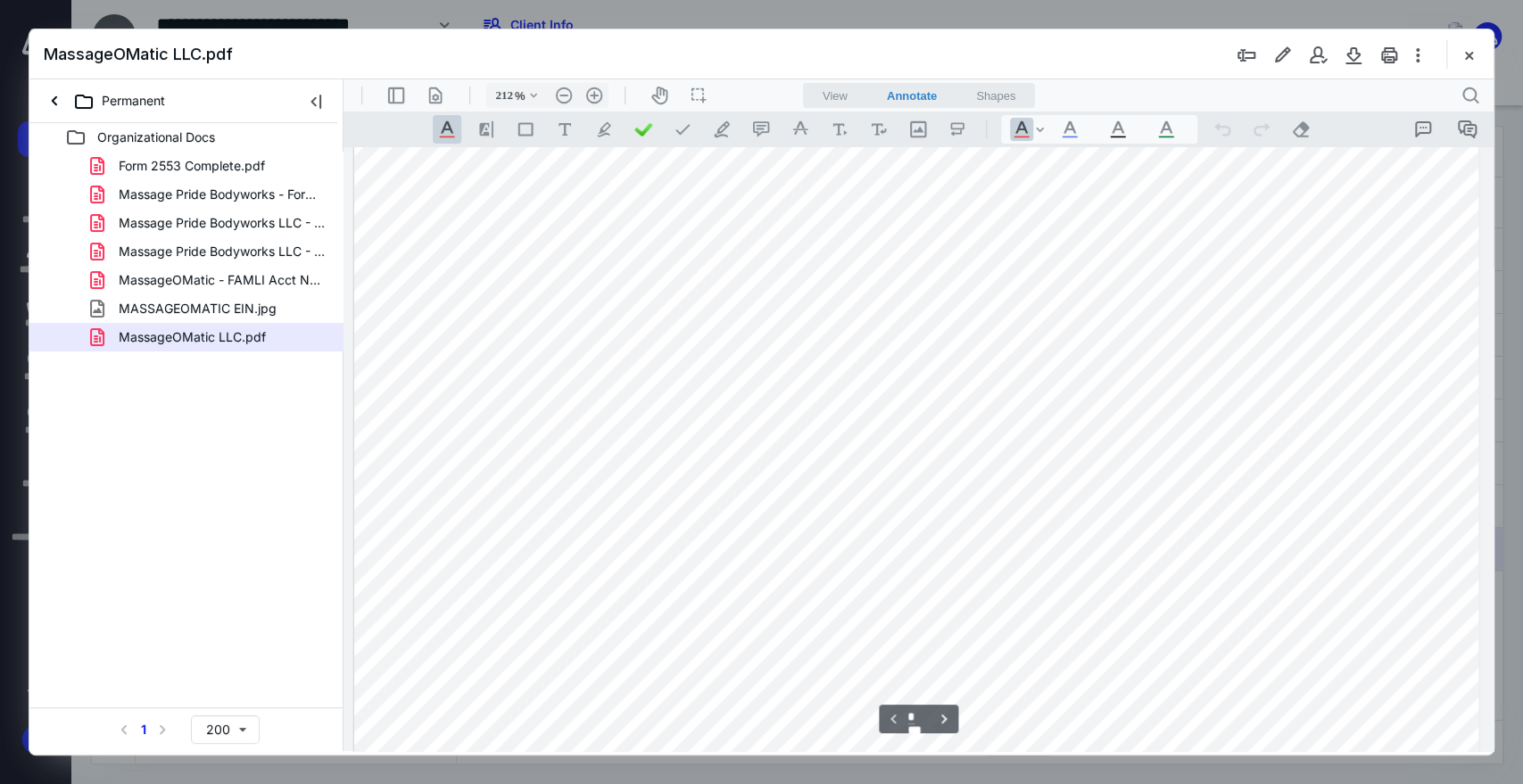 scroll, scrollTop: 593, scrollLeft: 0, axis: vertical 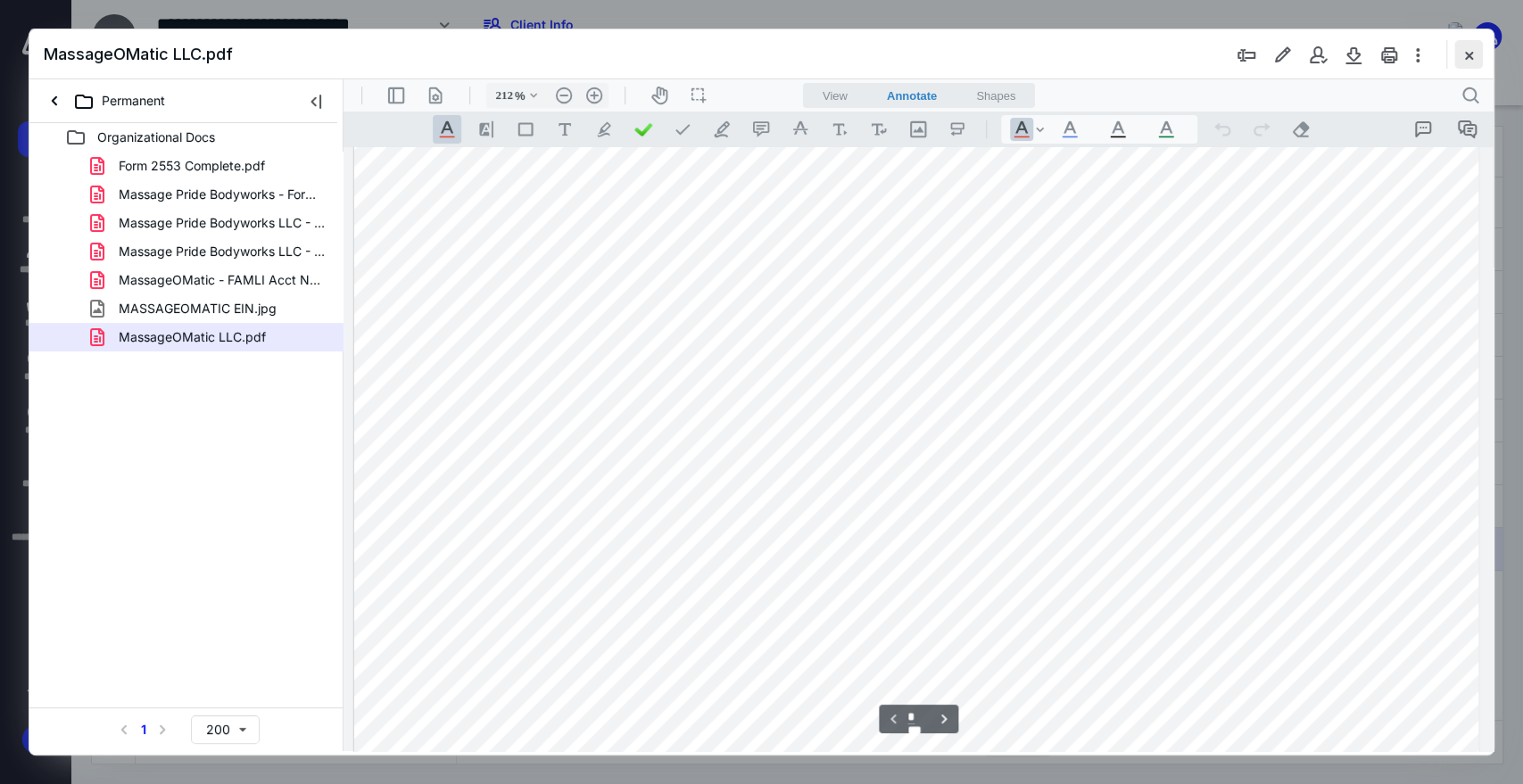 click at bounding box center [1469, 54] 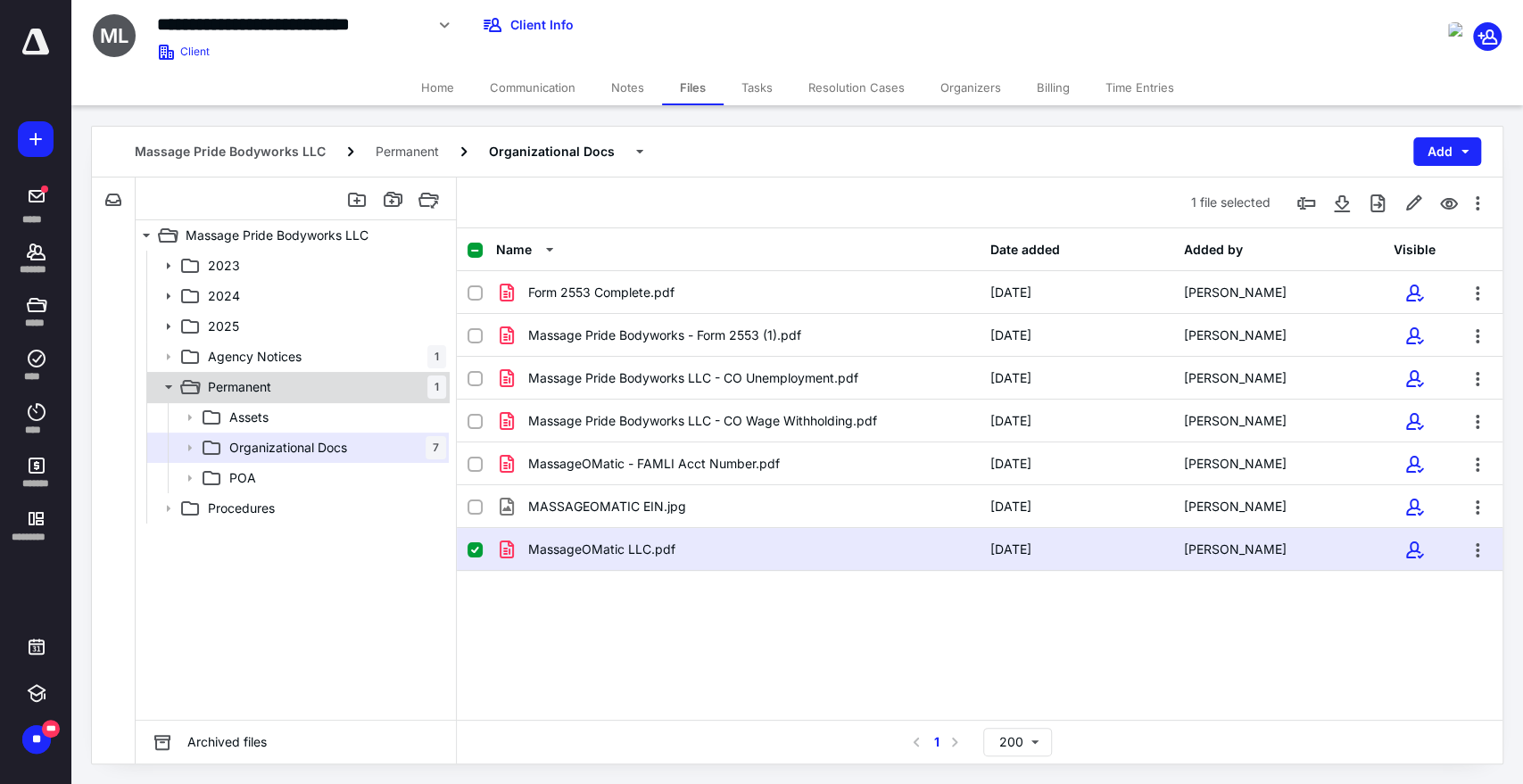 click on "Permanent 1" at bounding box center (323, 387) 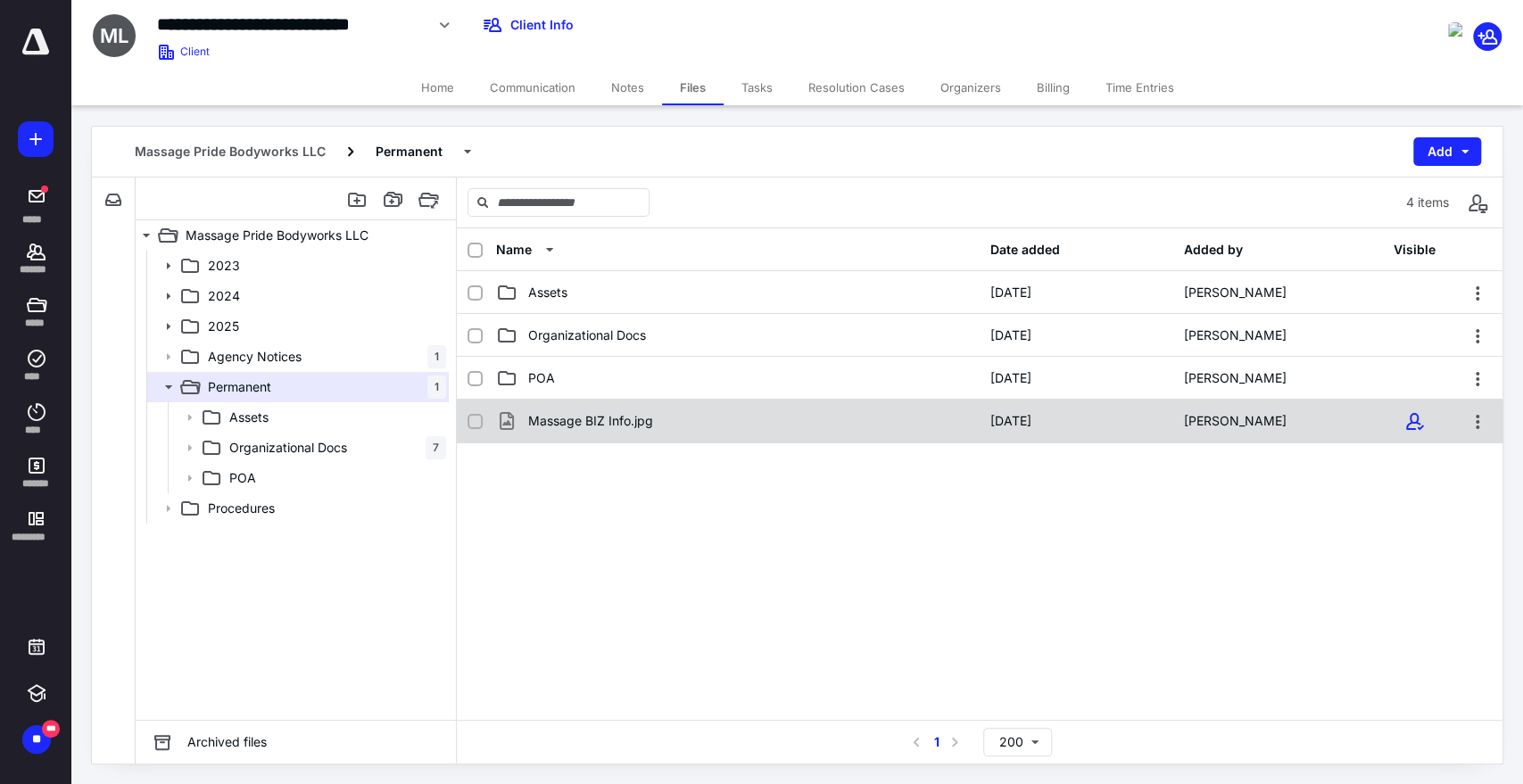 click on "Massage BIZ Info.jpg 6/10/2024 Trent Dittmer" at bounding box center [980, 421] 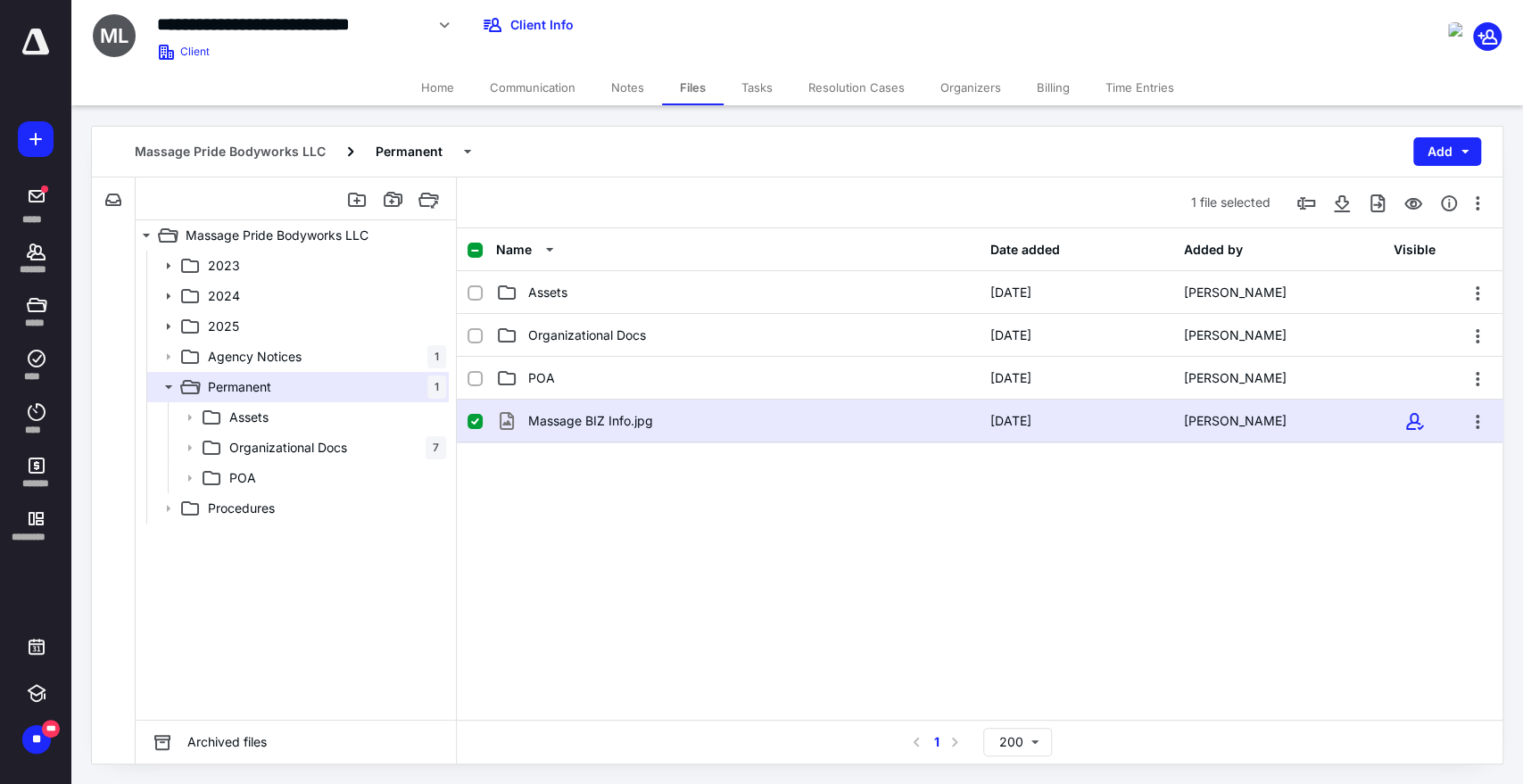 click on "Massage BIZ Info.jpg 6/10/2024 Trent Dittmer" at bounding box center (980, 421) 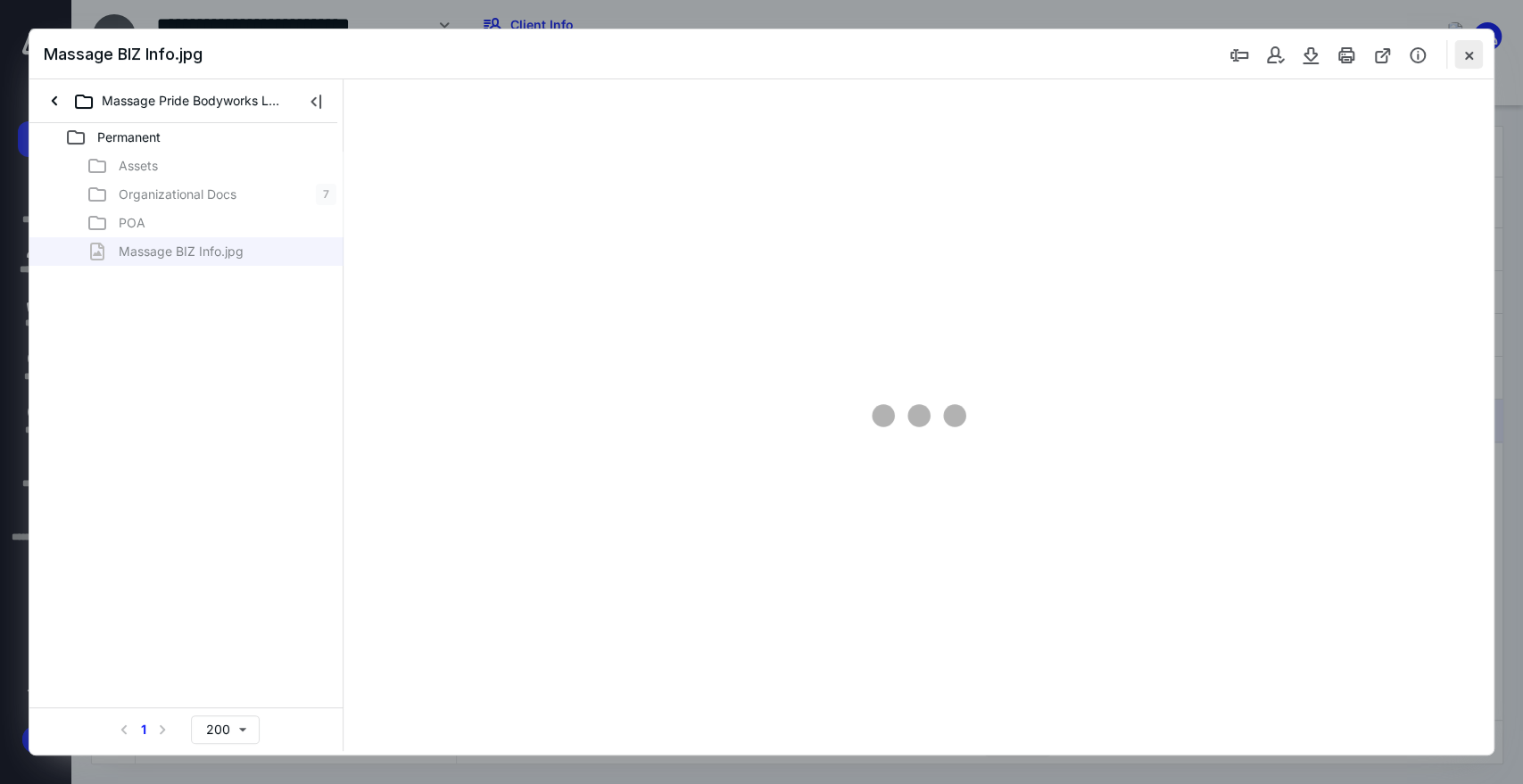 scroll, scrollTop: 0, scrollLeft: 0, axis: both 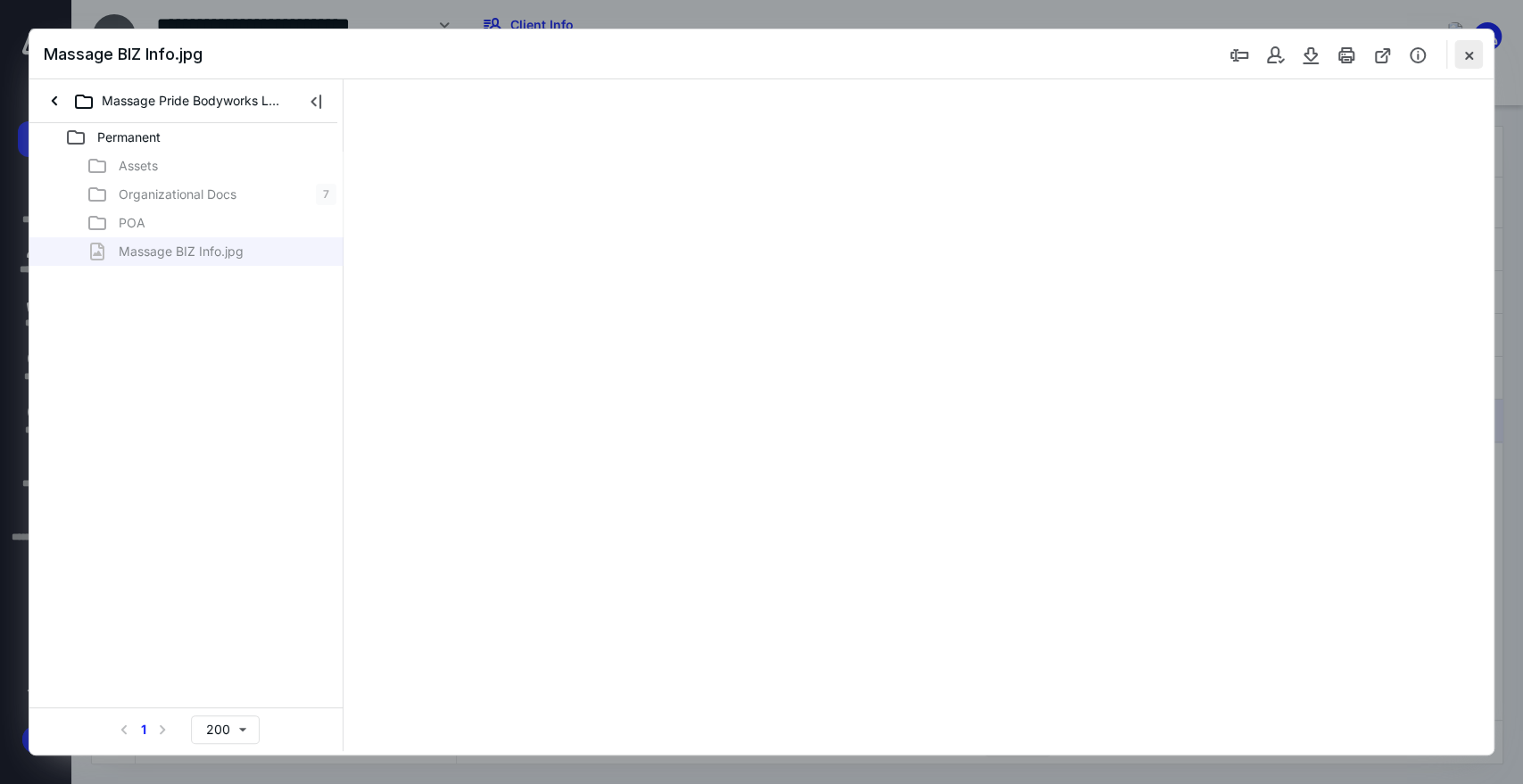 type on "207" 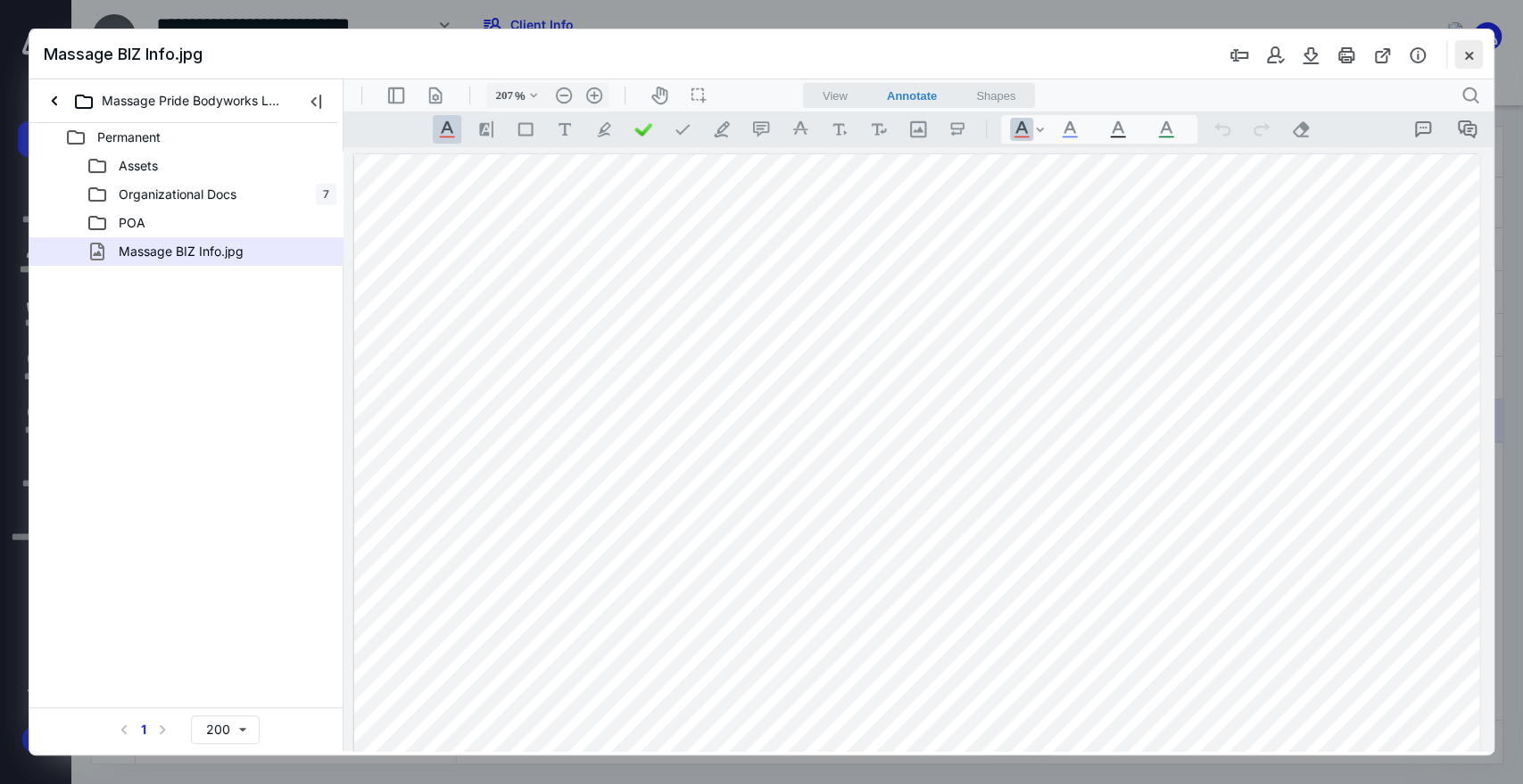 click at bounding box center [1469, 54] 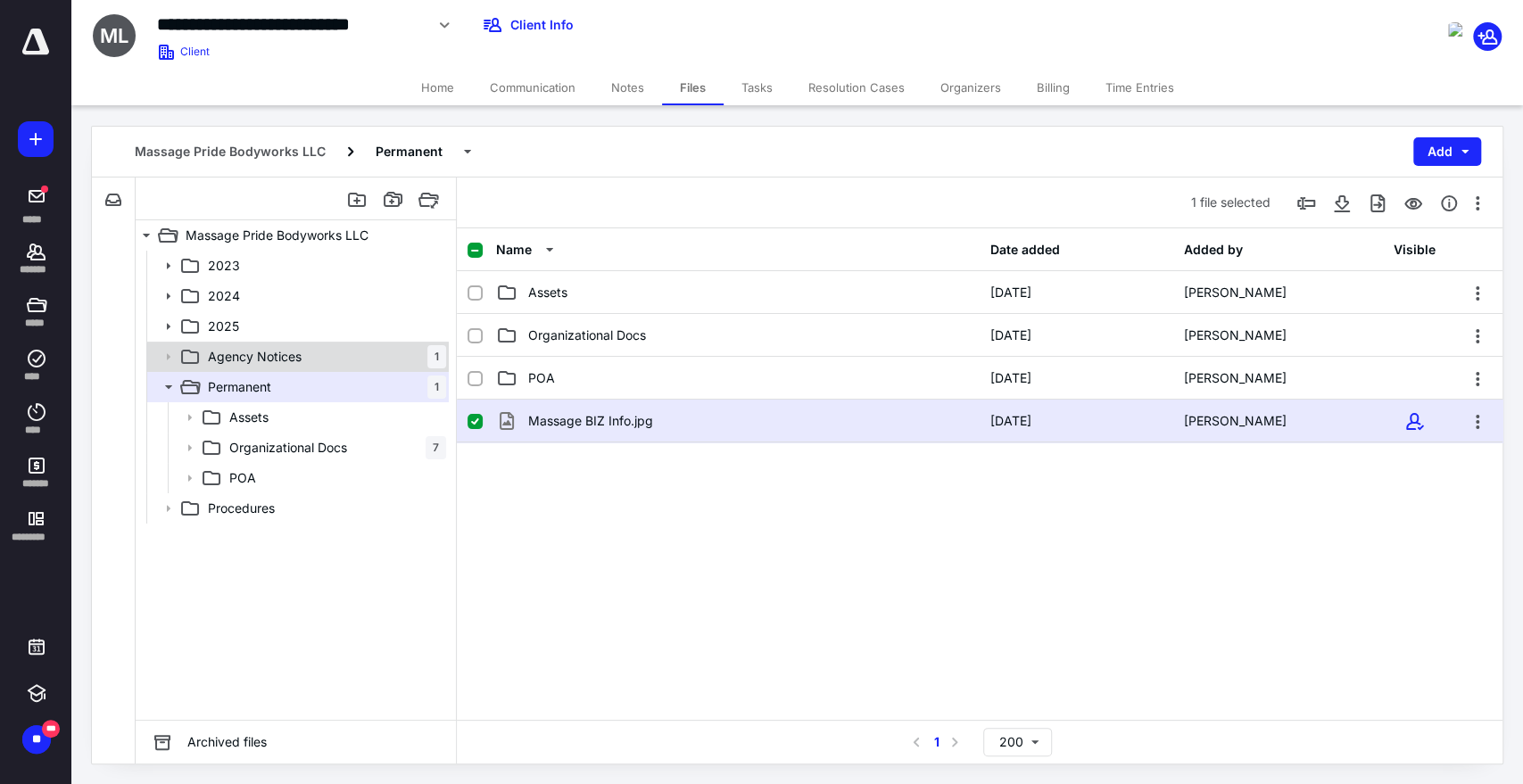 click on "Agency Notices 1" at bounding box center (323, 357) 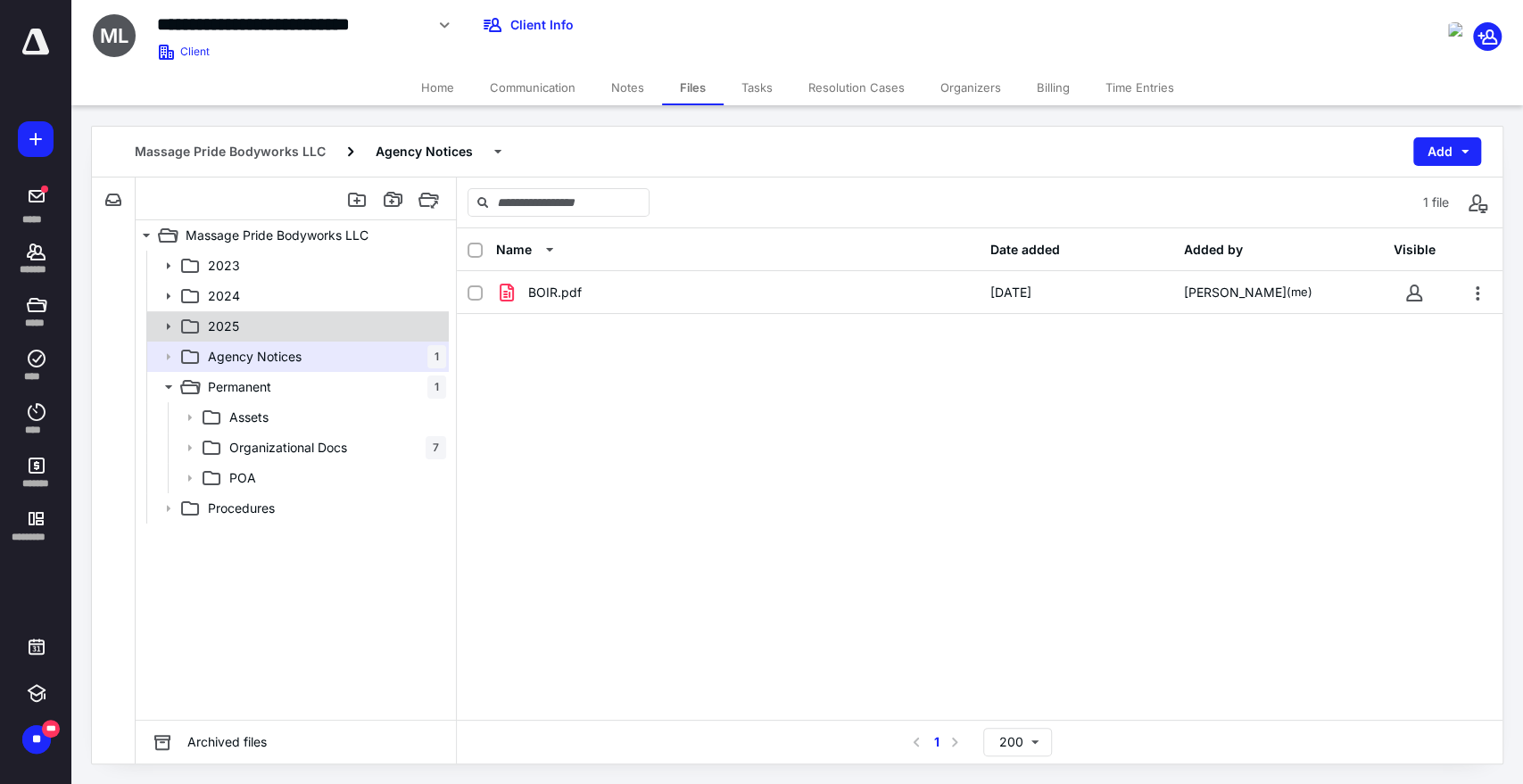 click 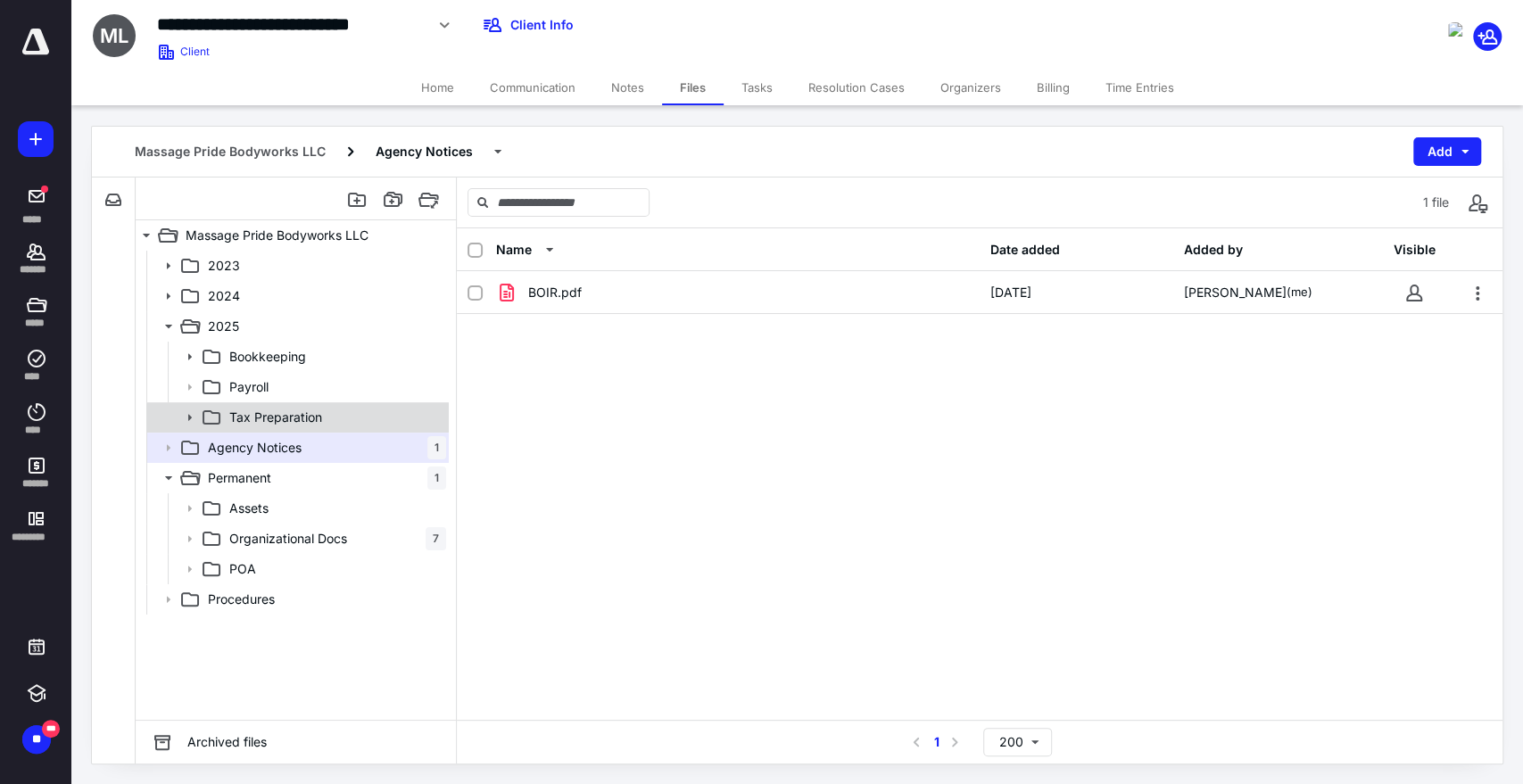 click 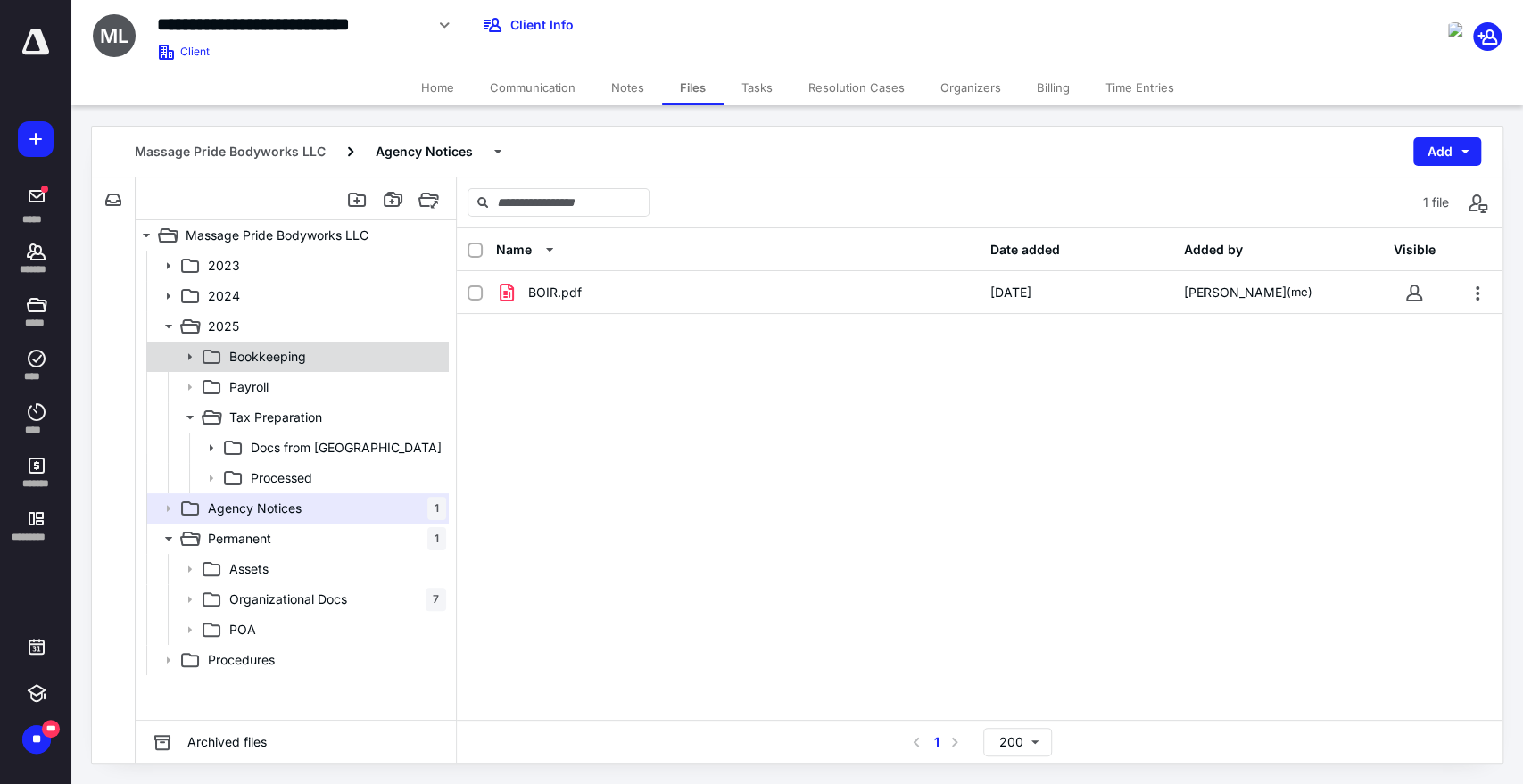 click 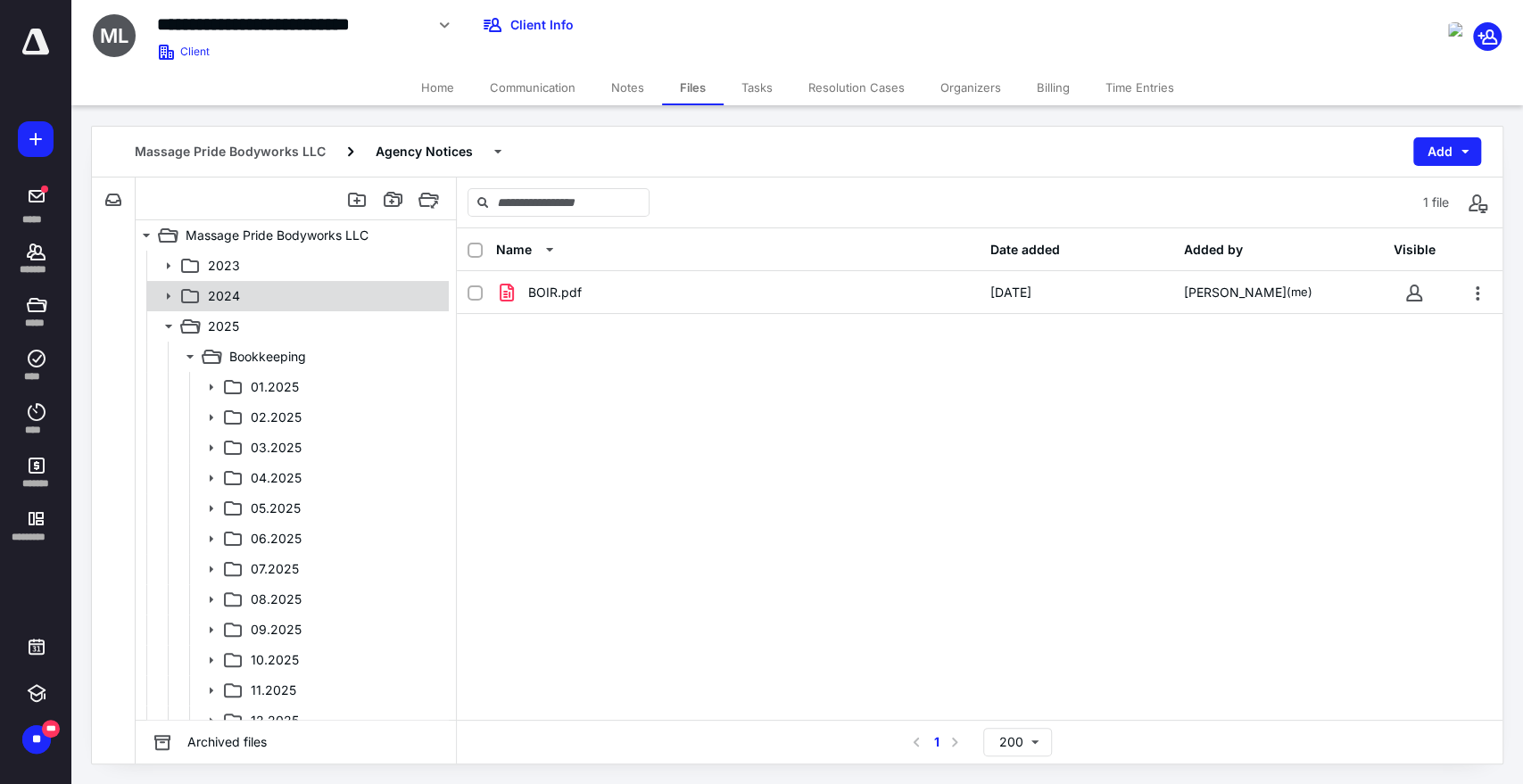 click 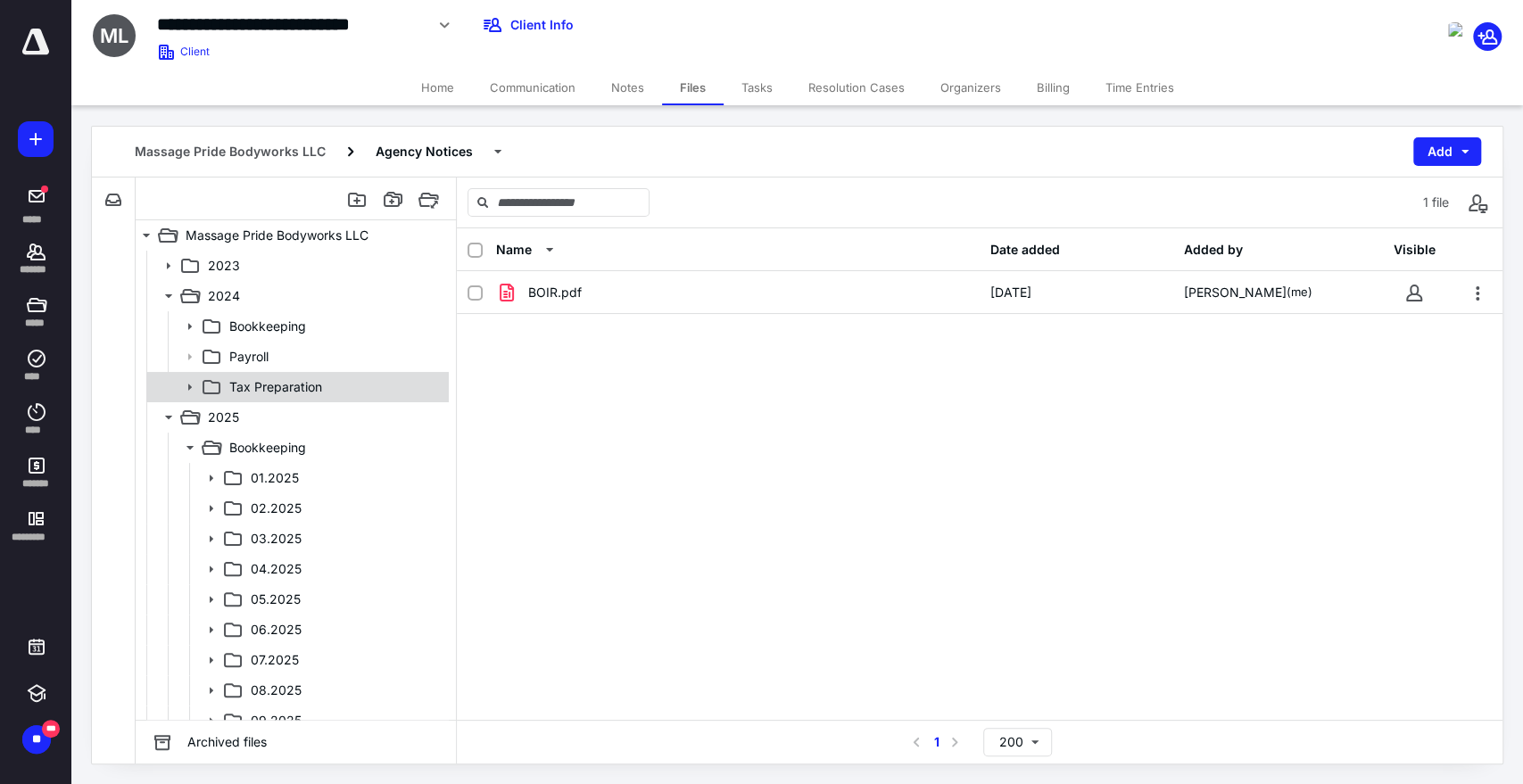 click at bounding box center [184, 387] 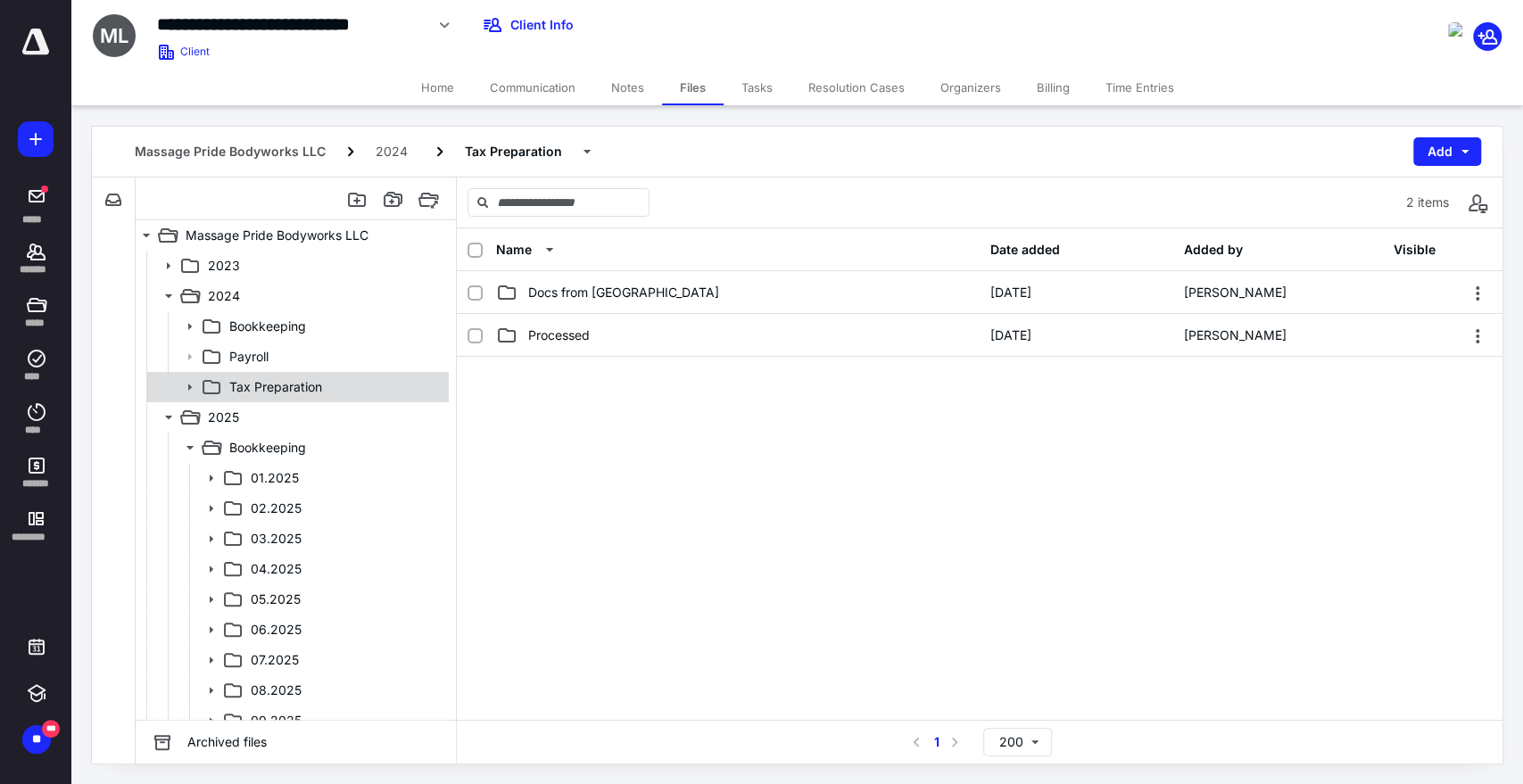 click 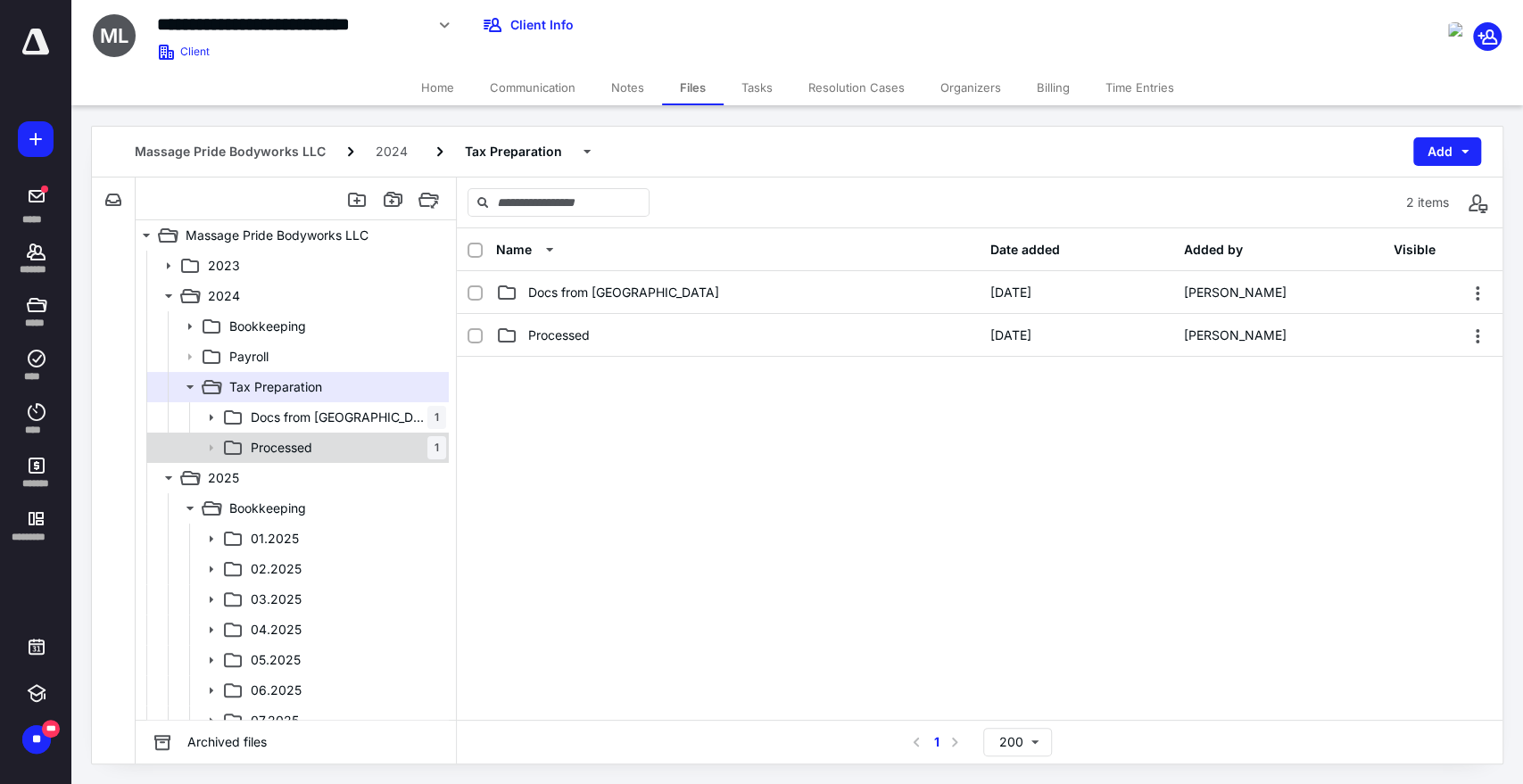 click 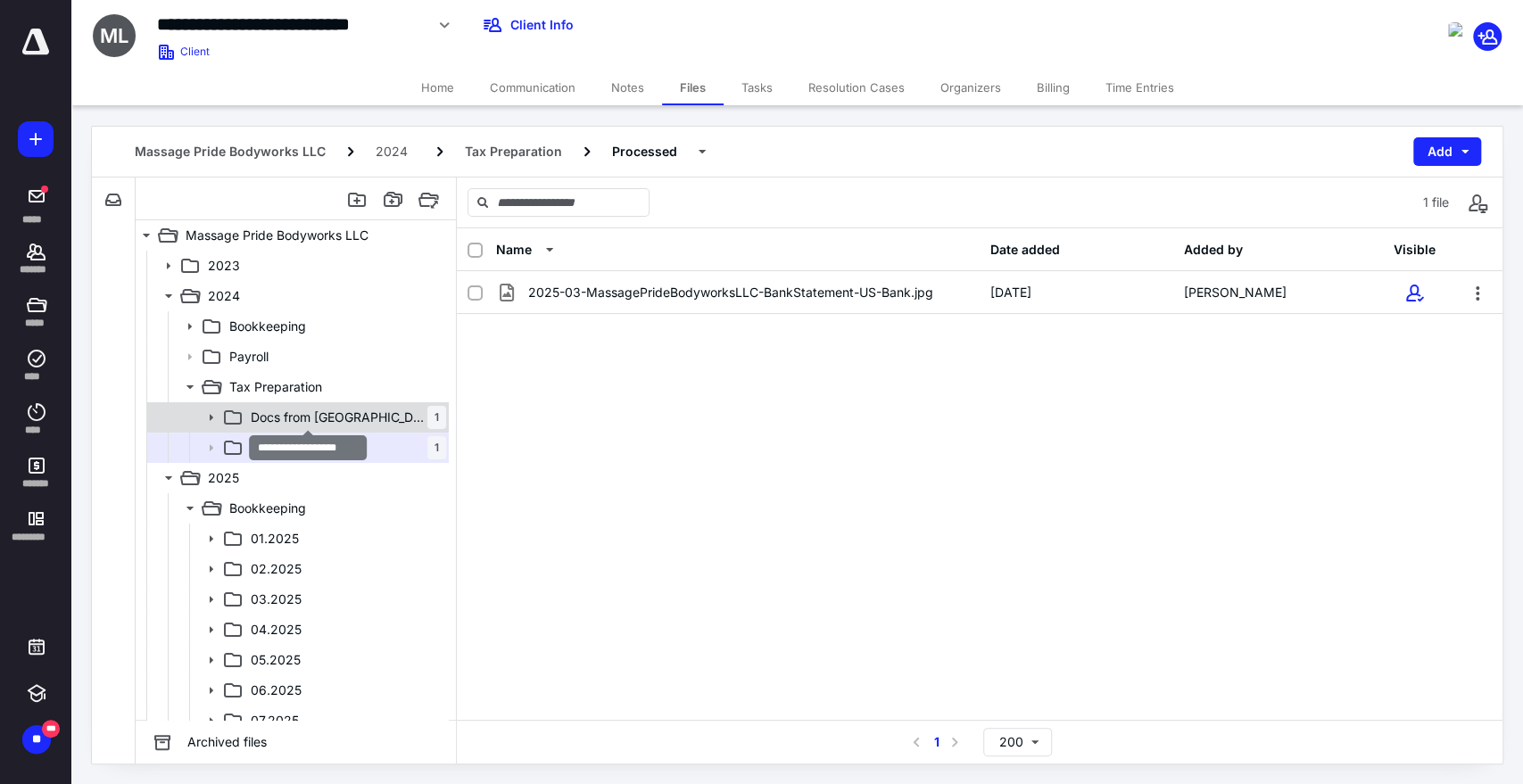 click on "Docs from Cornbelt" at bounding box center [339, 417] 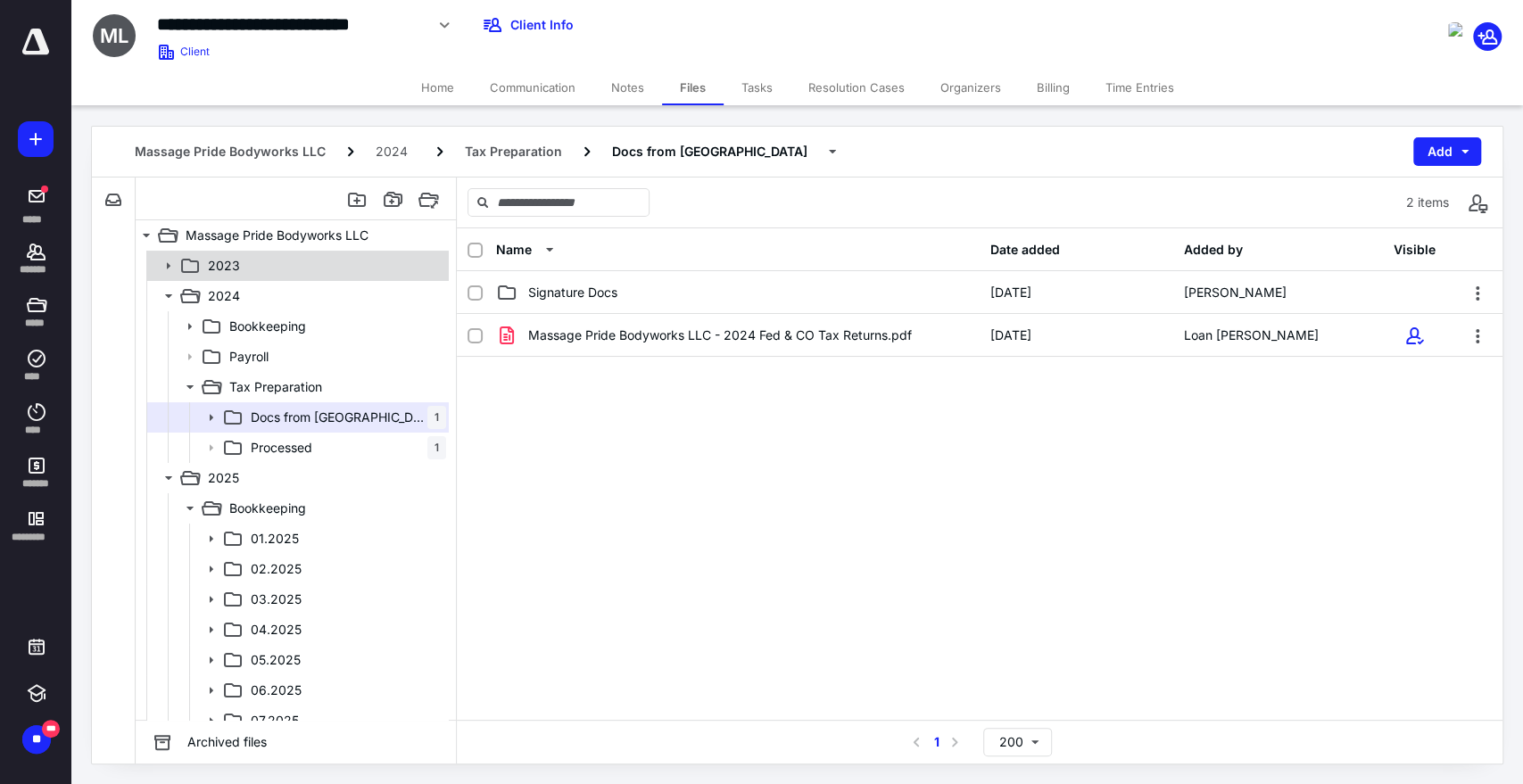 click 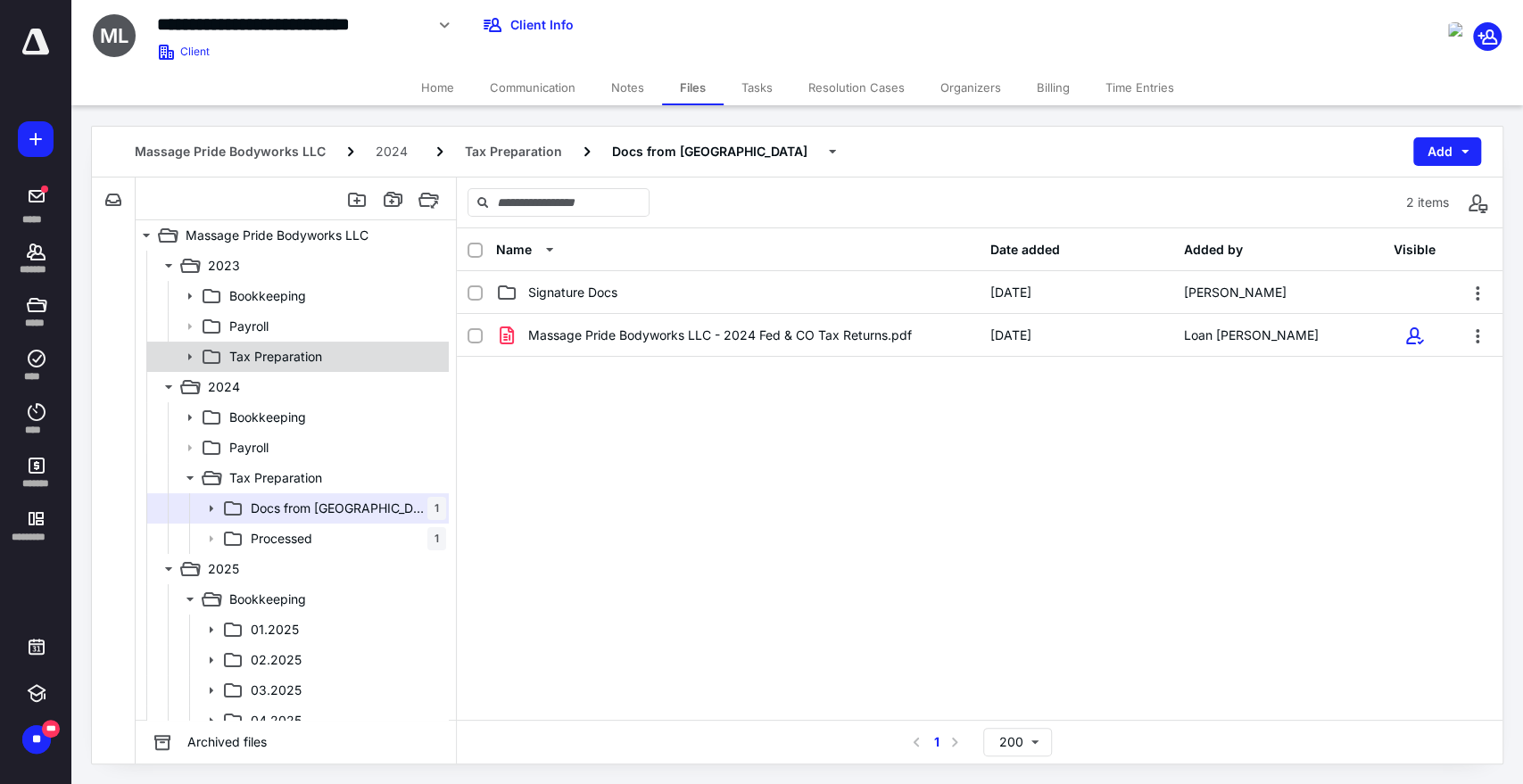 click 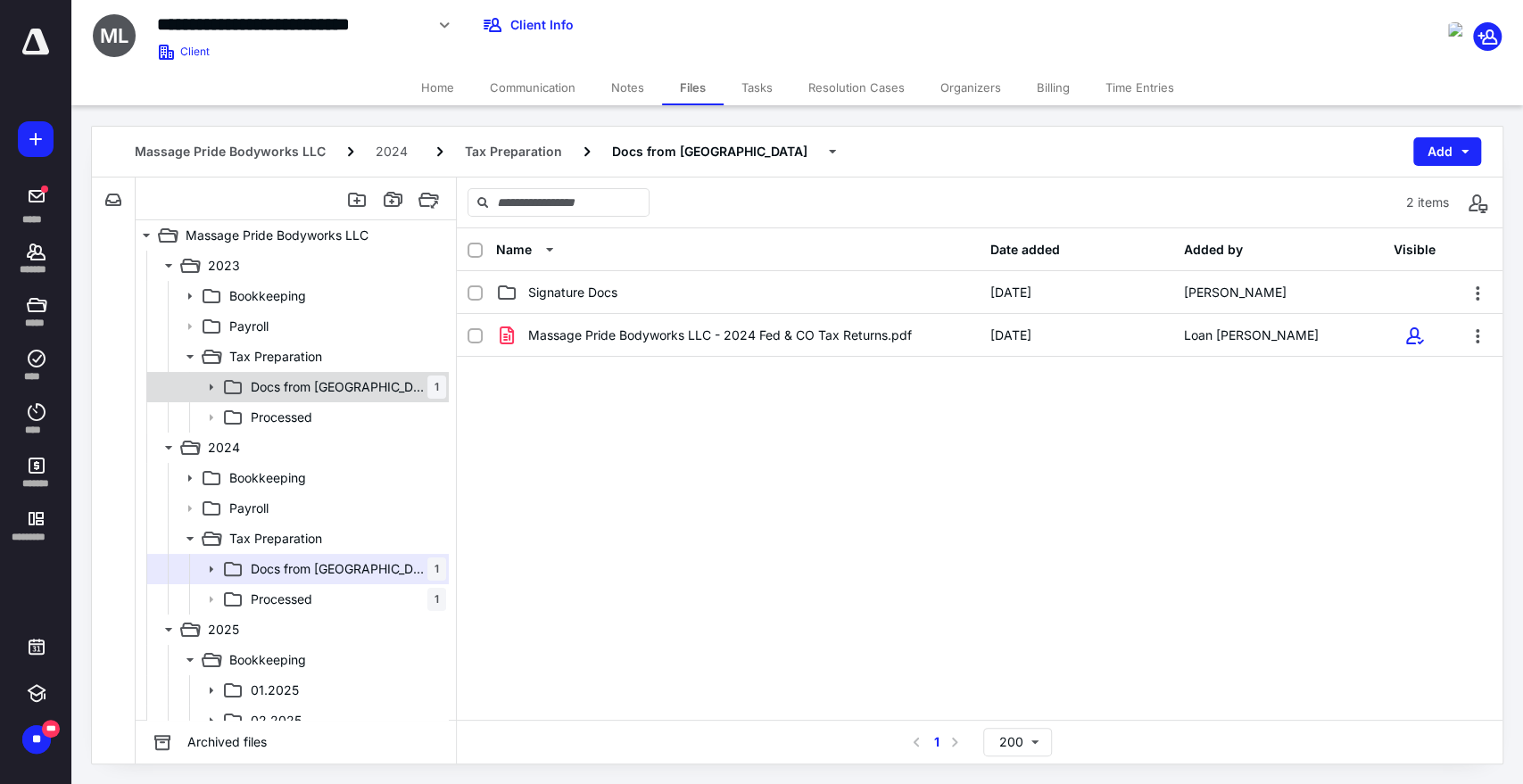 click on "Docs from Cornbelt" at bounding box center (339, 387) 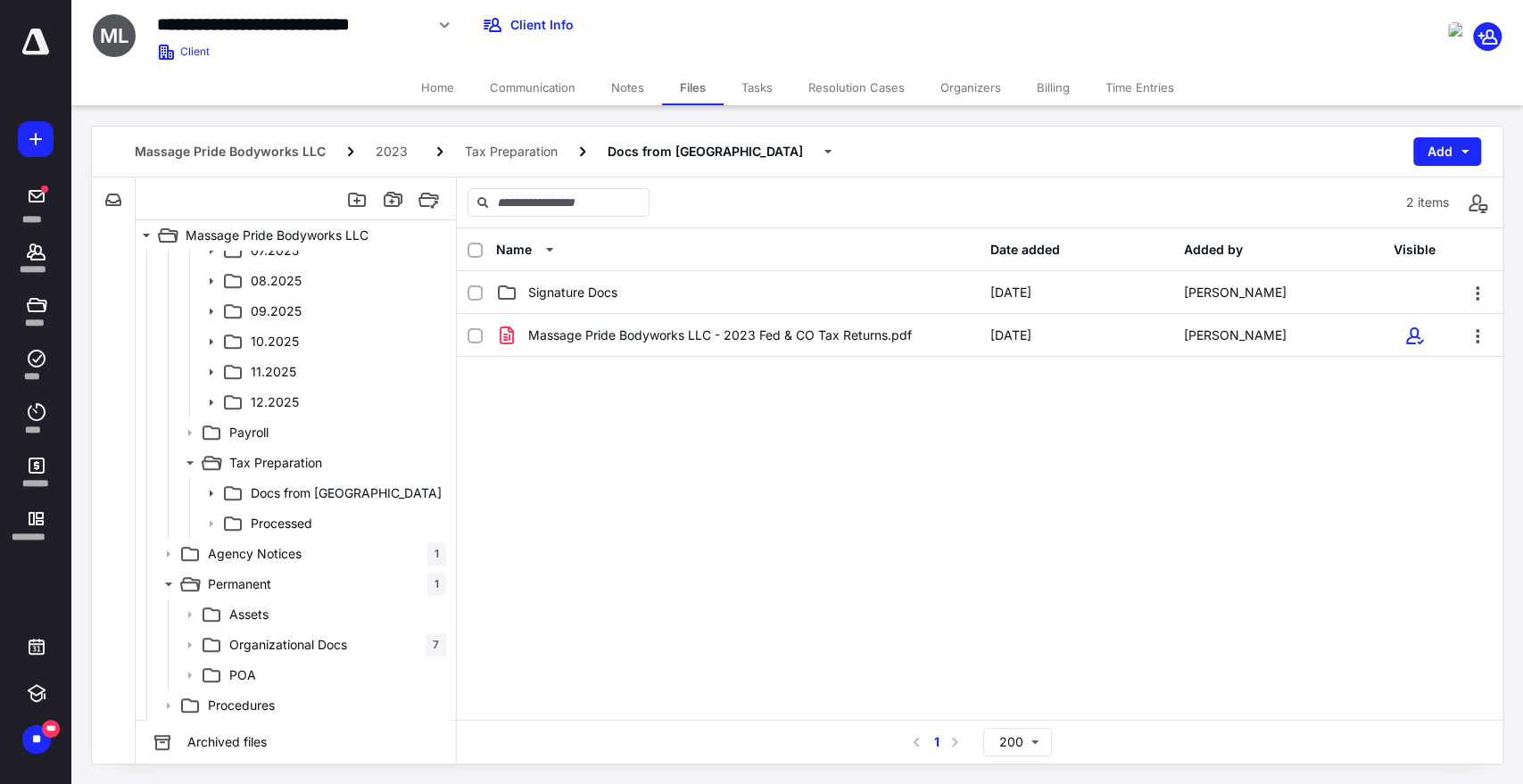 scroll, scrollTop: 0, scrollLeft: 0, axis: both 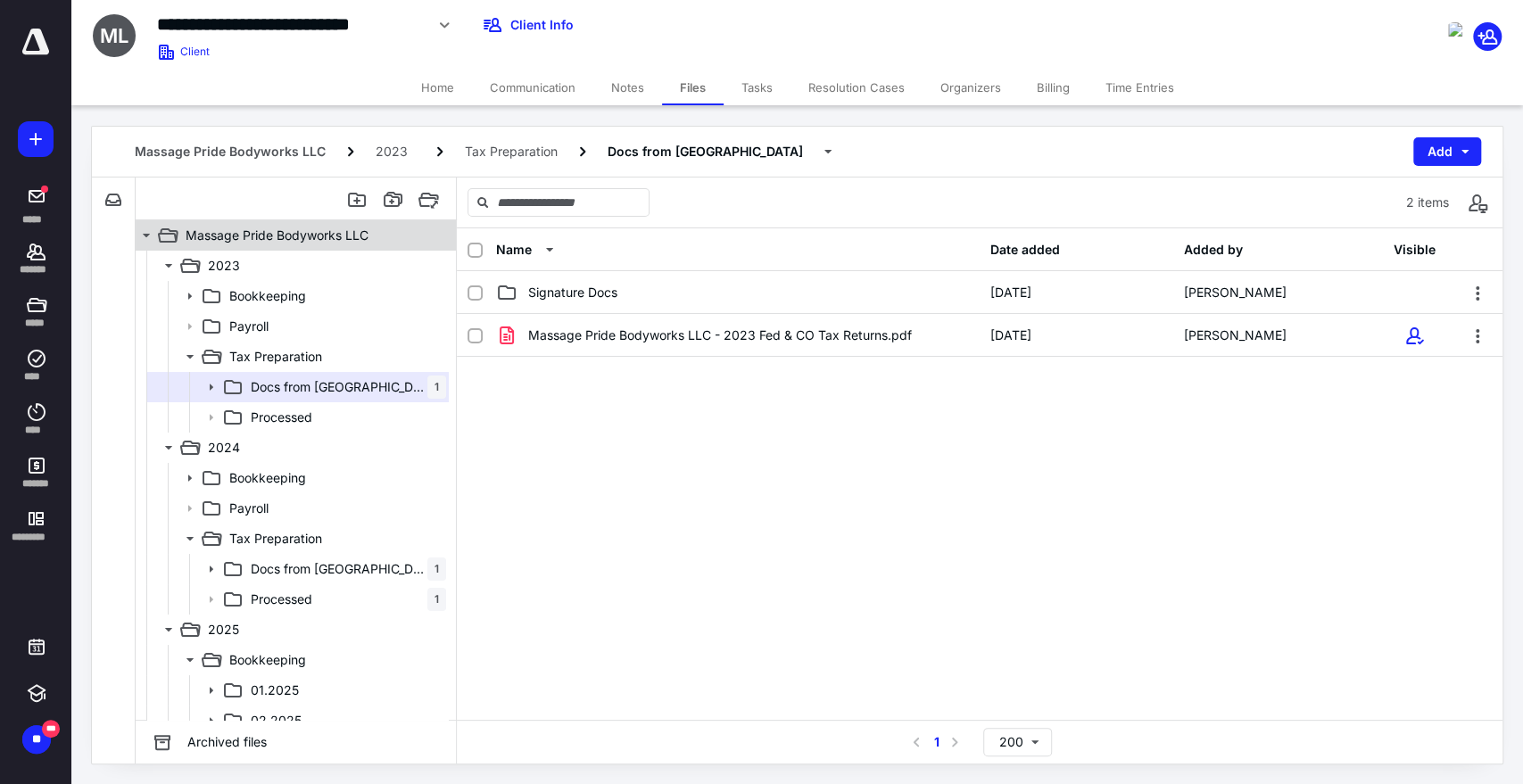 click 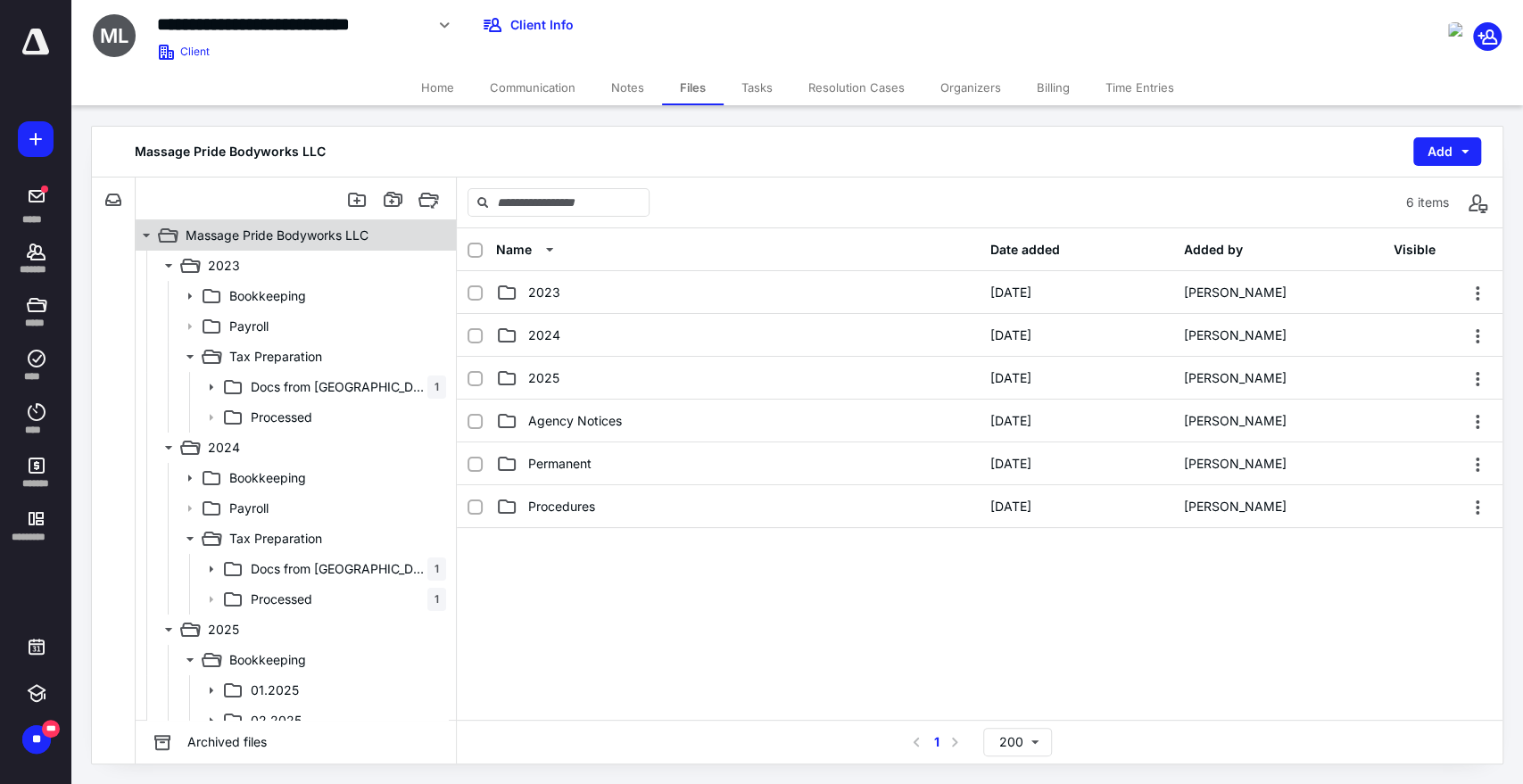 click 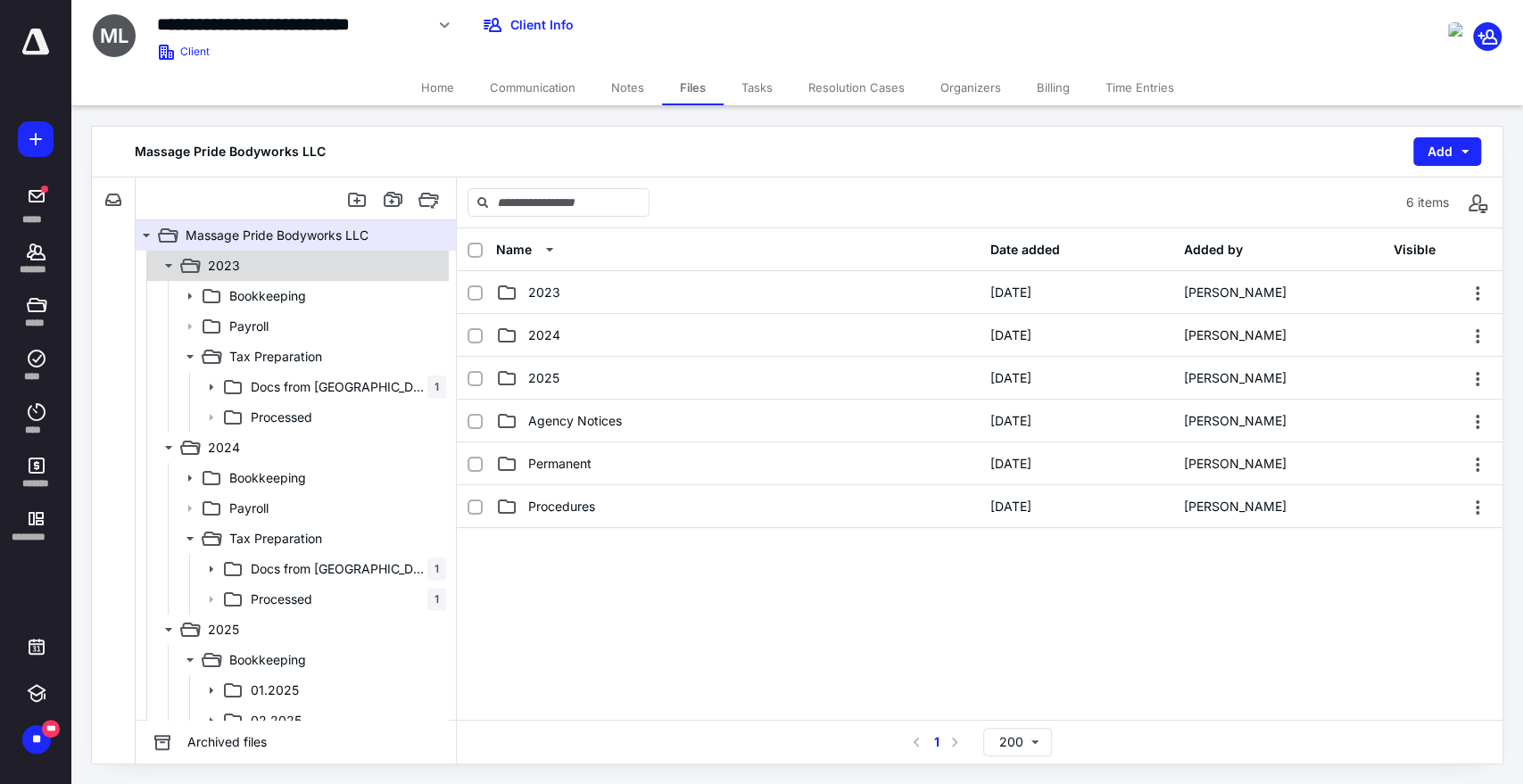 click 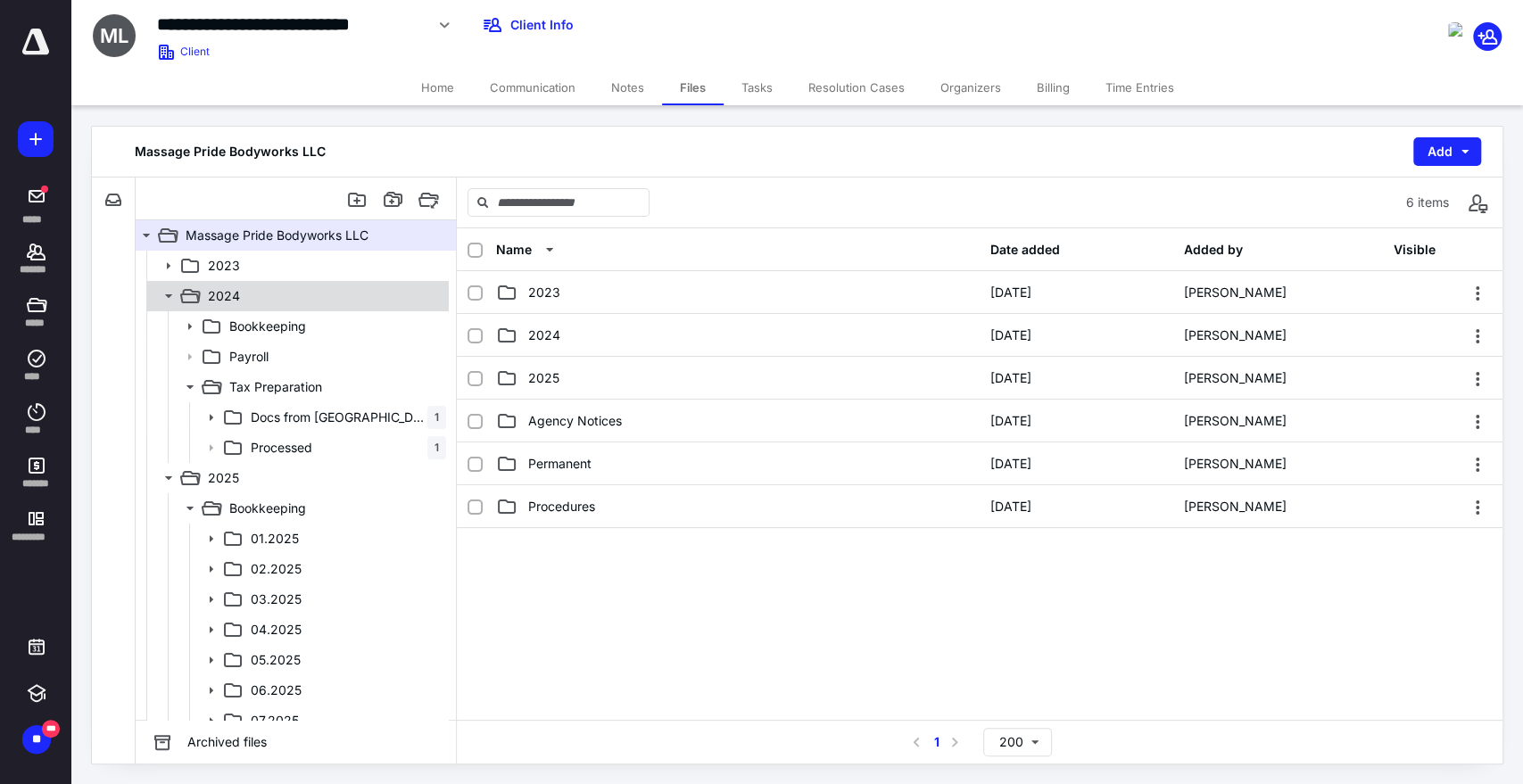 click at bounding box center (162, 296) 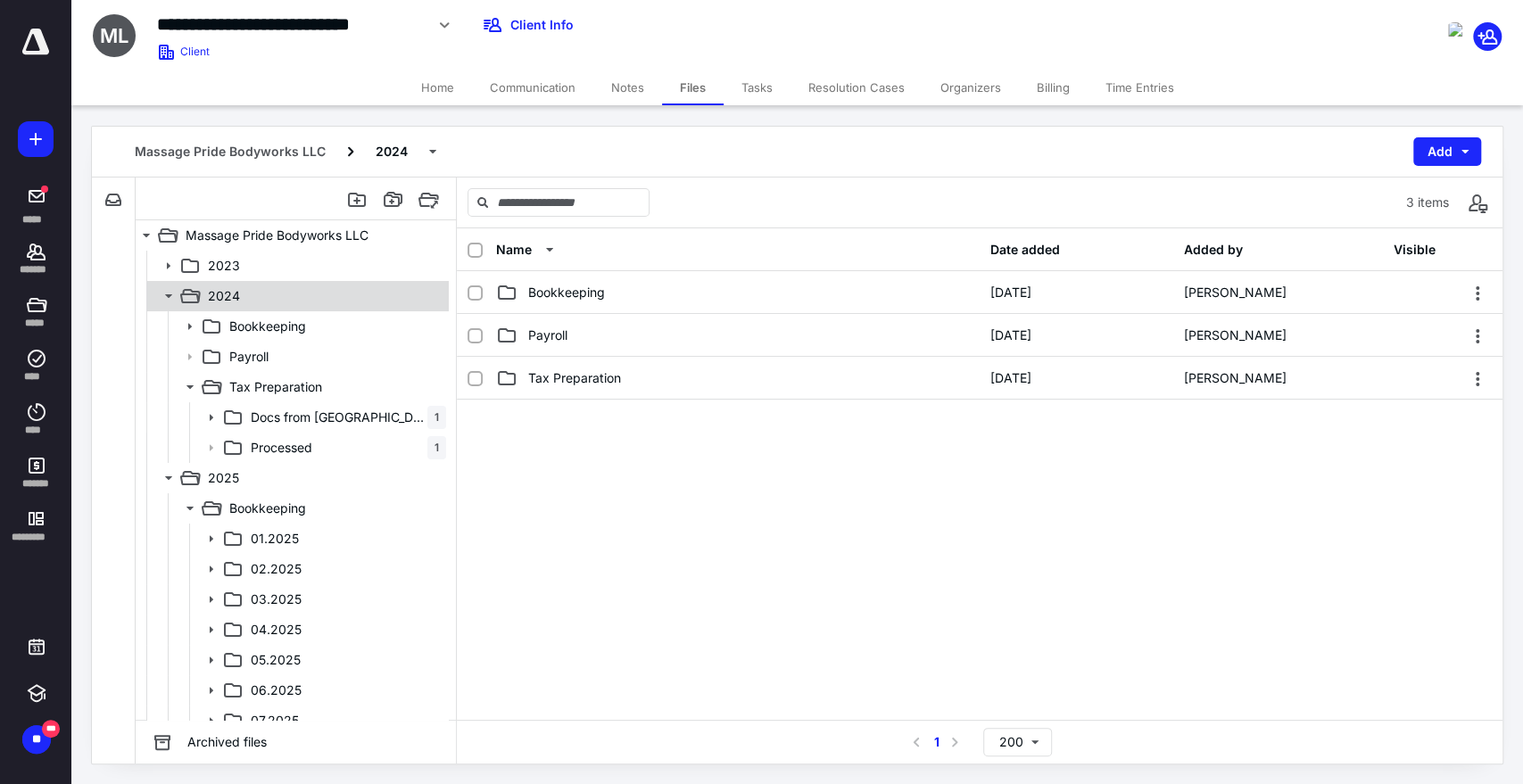 click 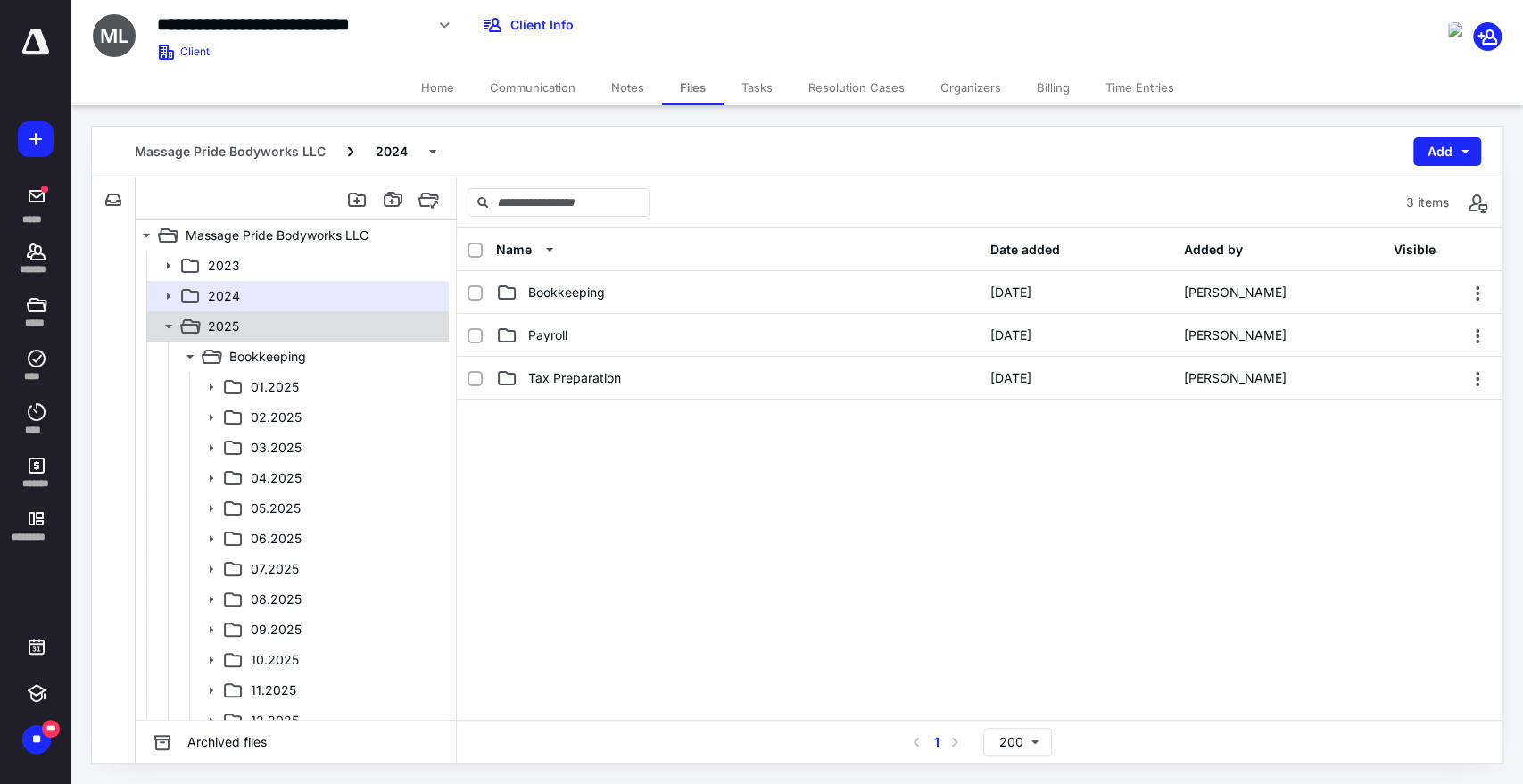 click 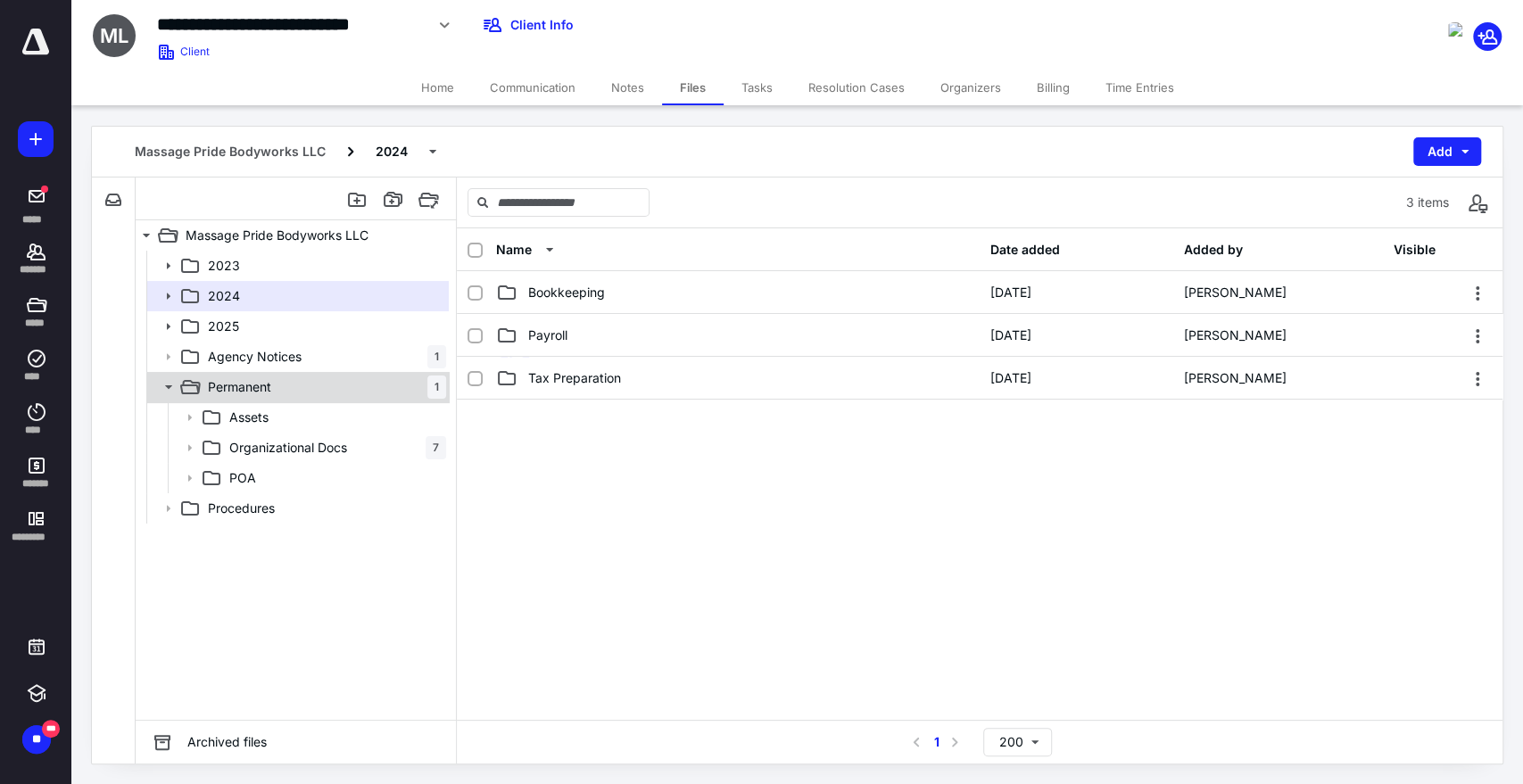 click 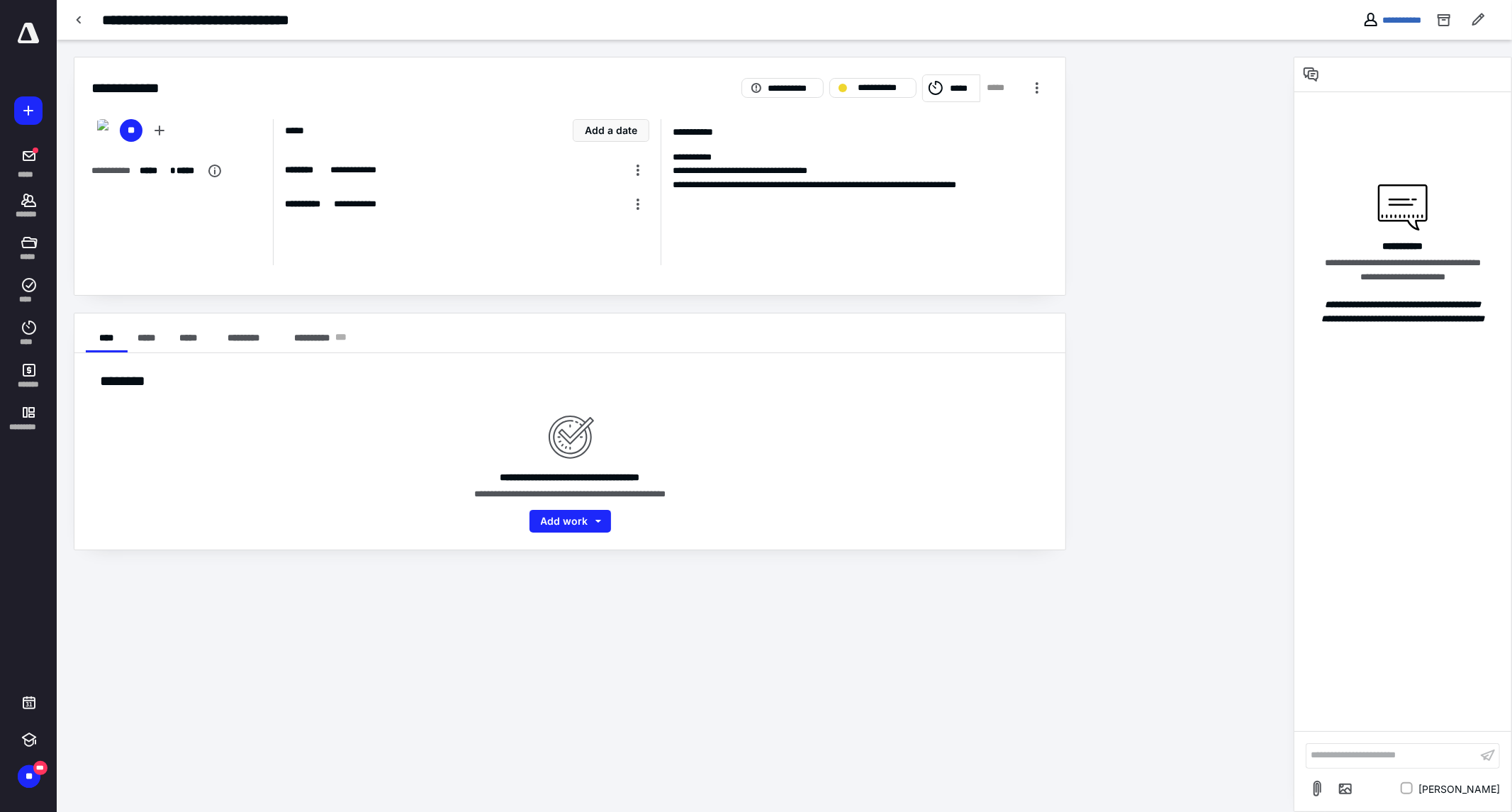 scroll, scrollTop: 0, scrollLeft: 0, axis: both 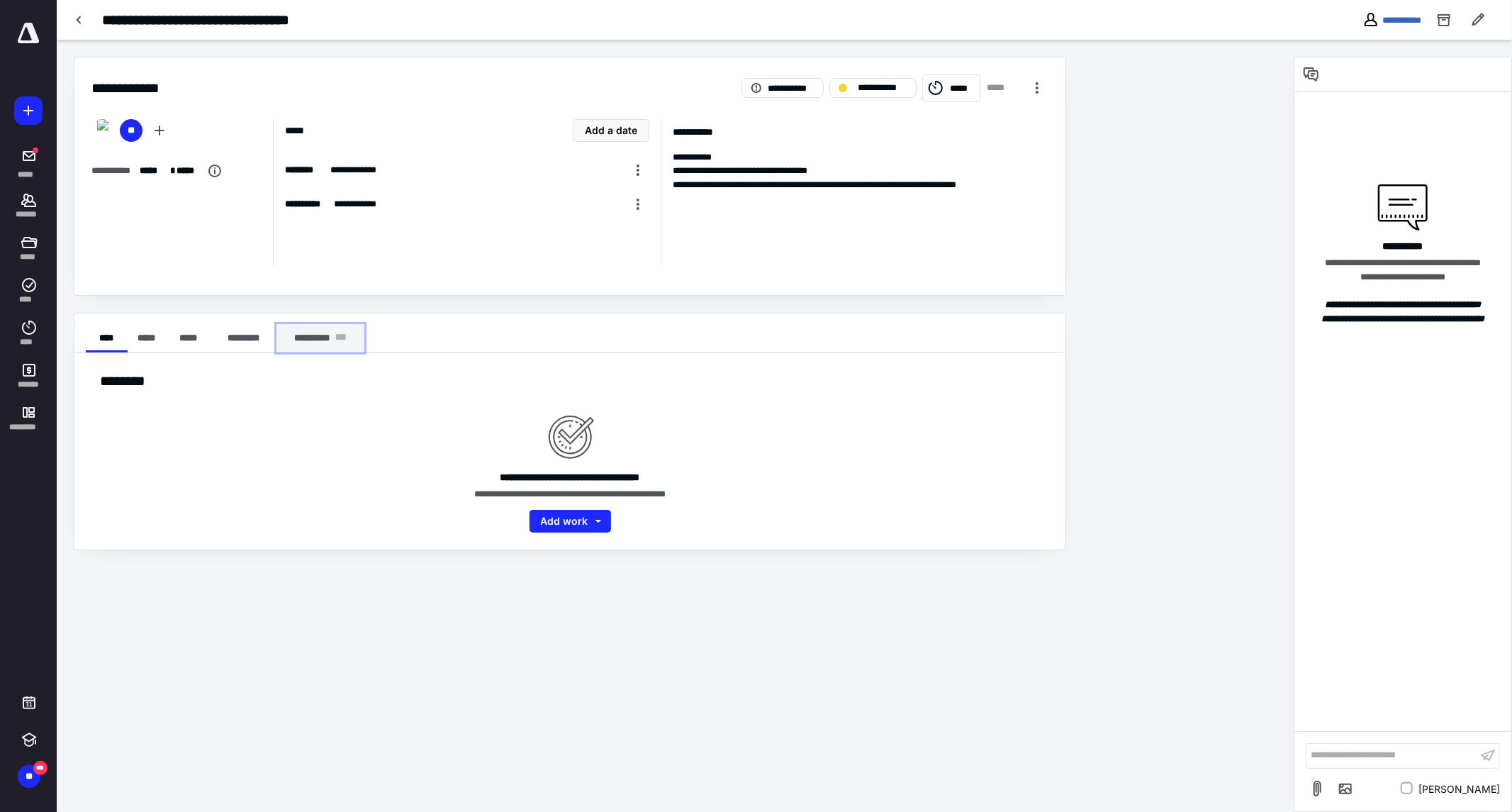 click on "**********" at bounding box center (320, 338) 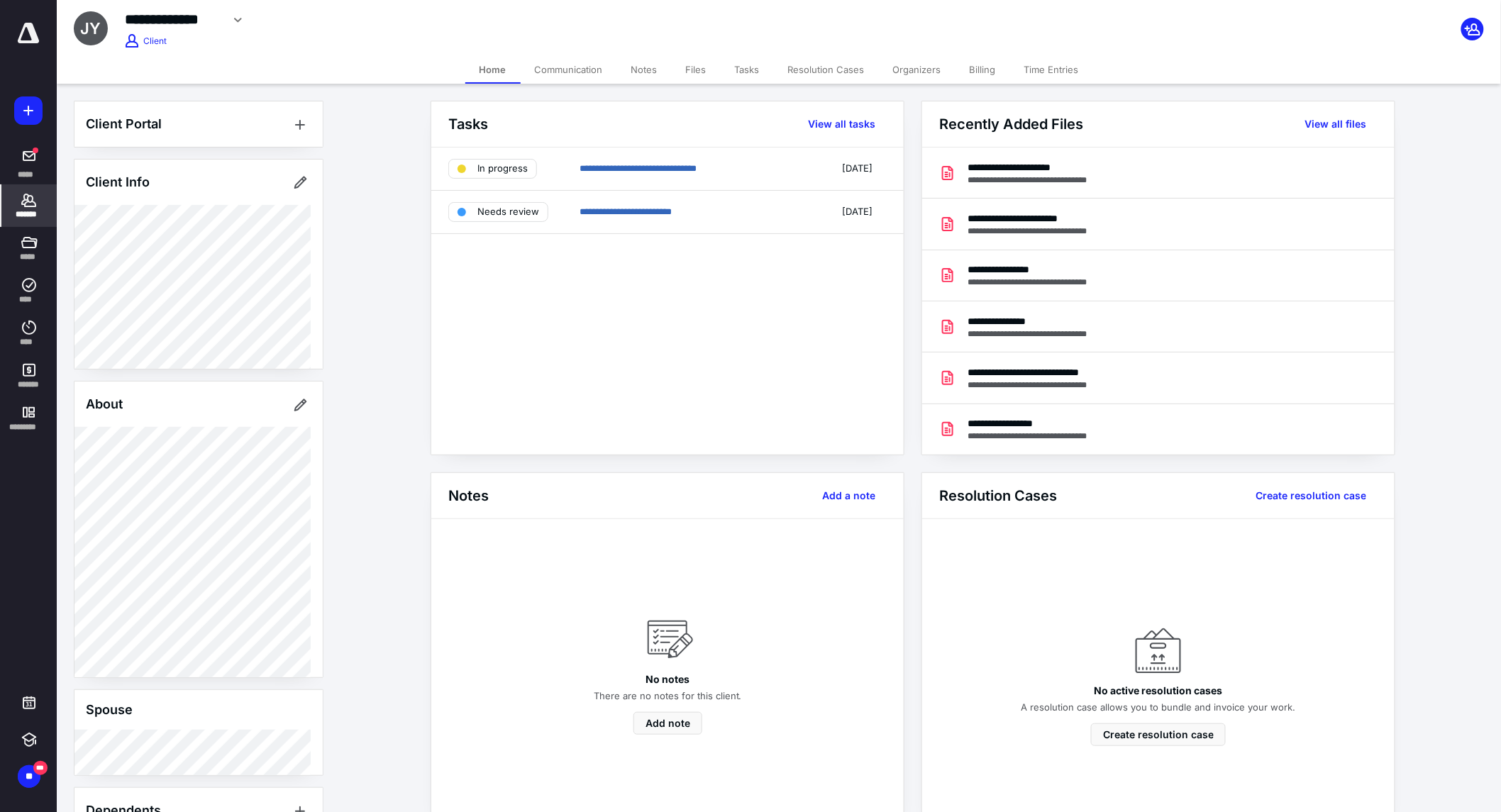 scroll, scrollTop: 0, scrollLeft: 0, axis: both 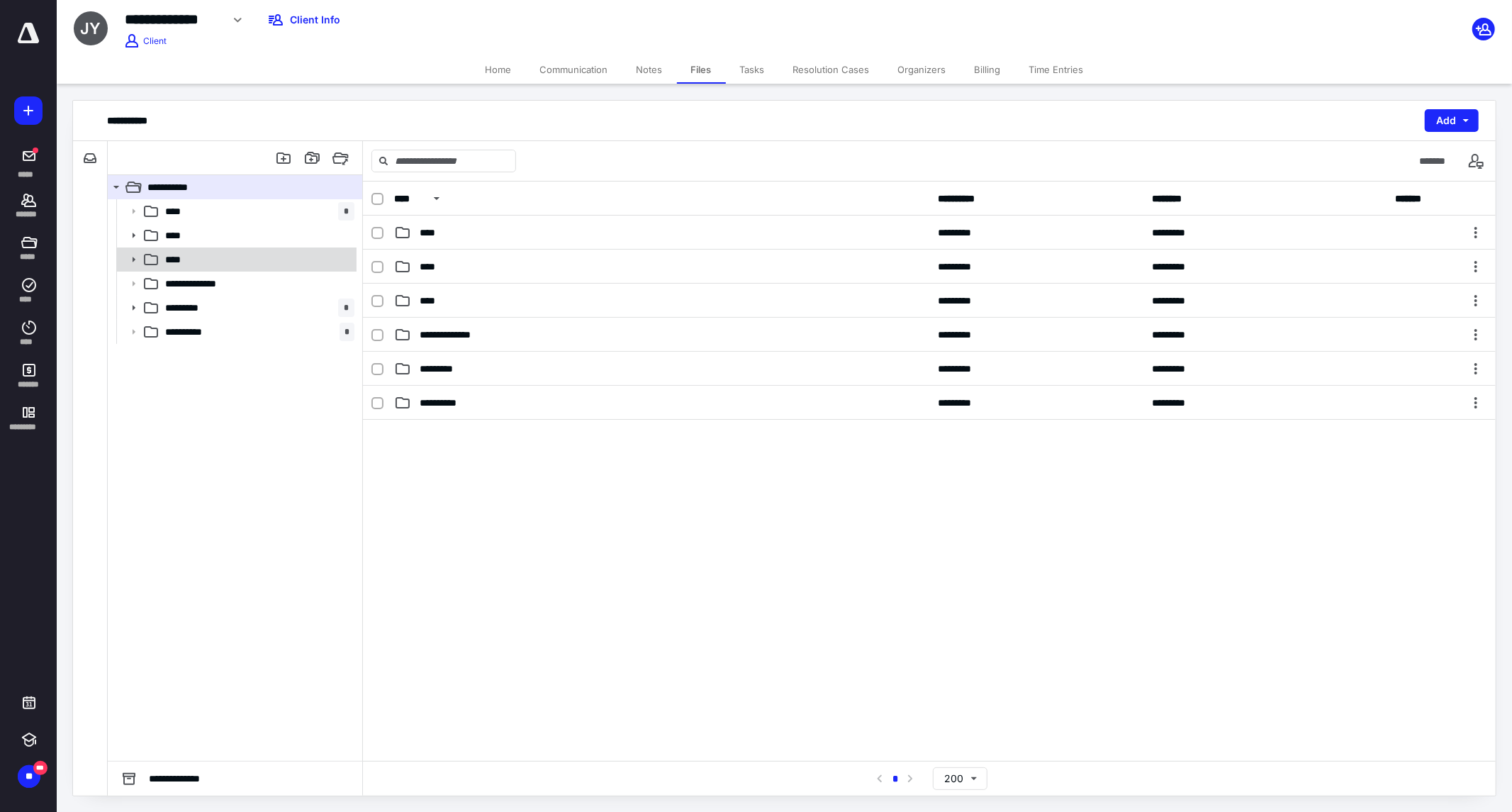 click 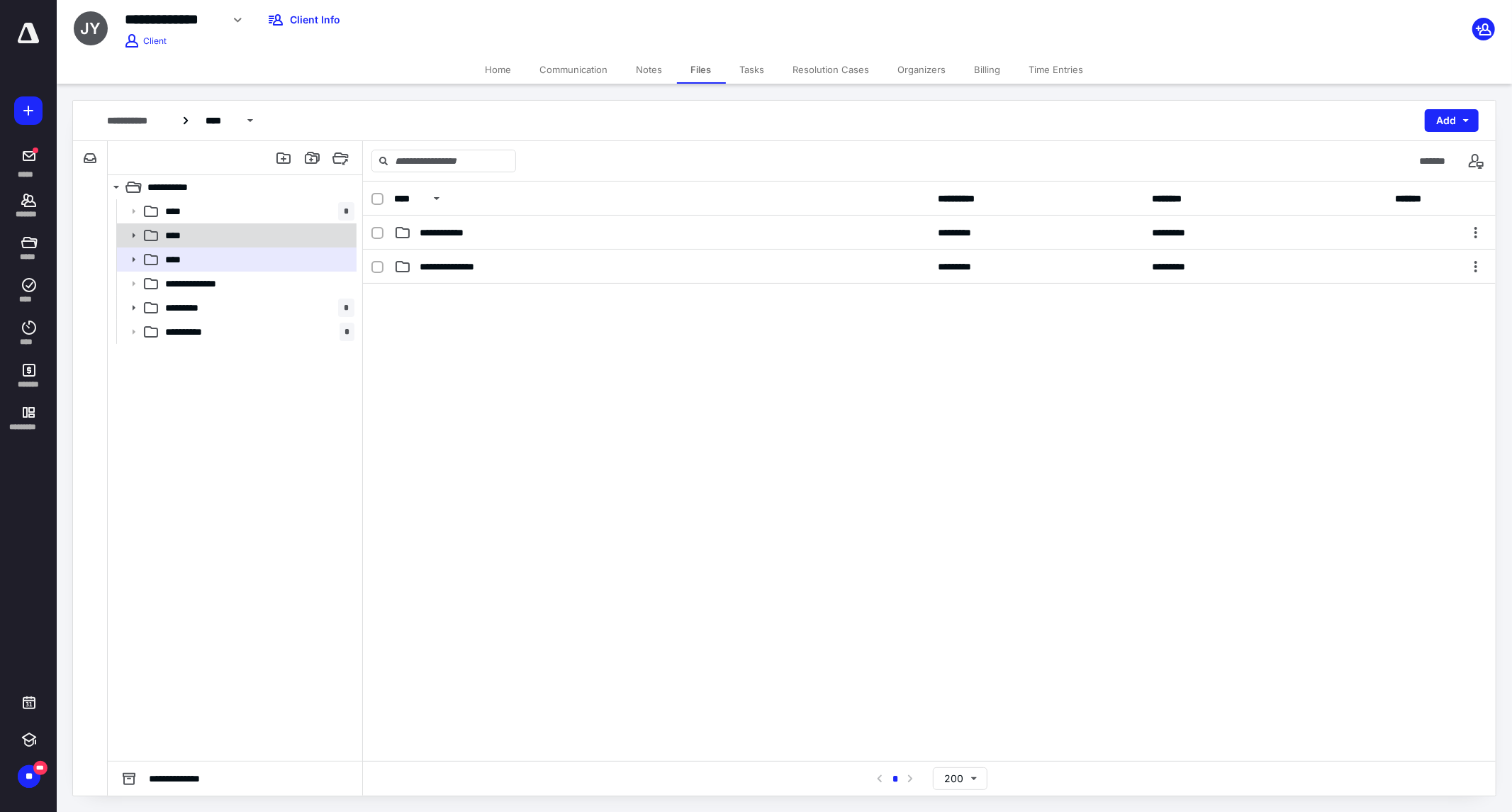click 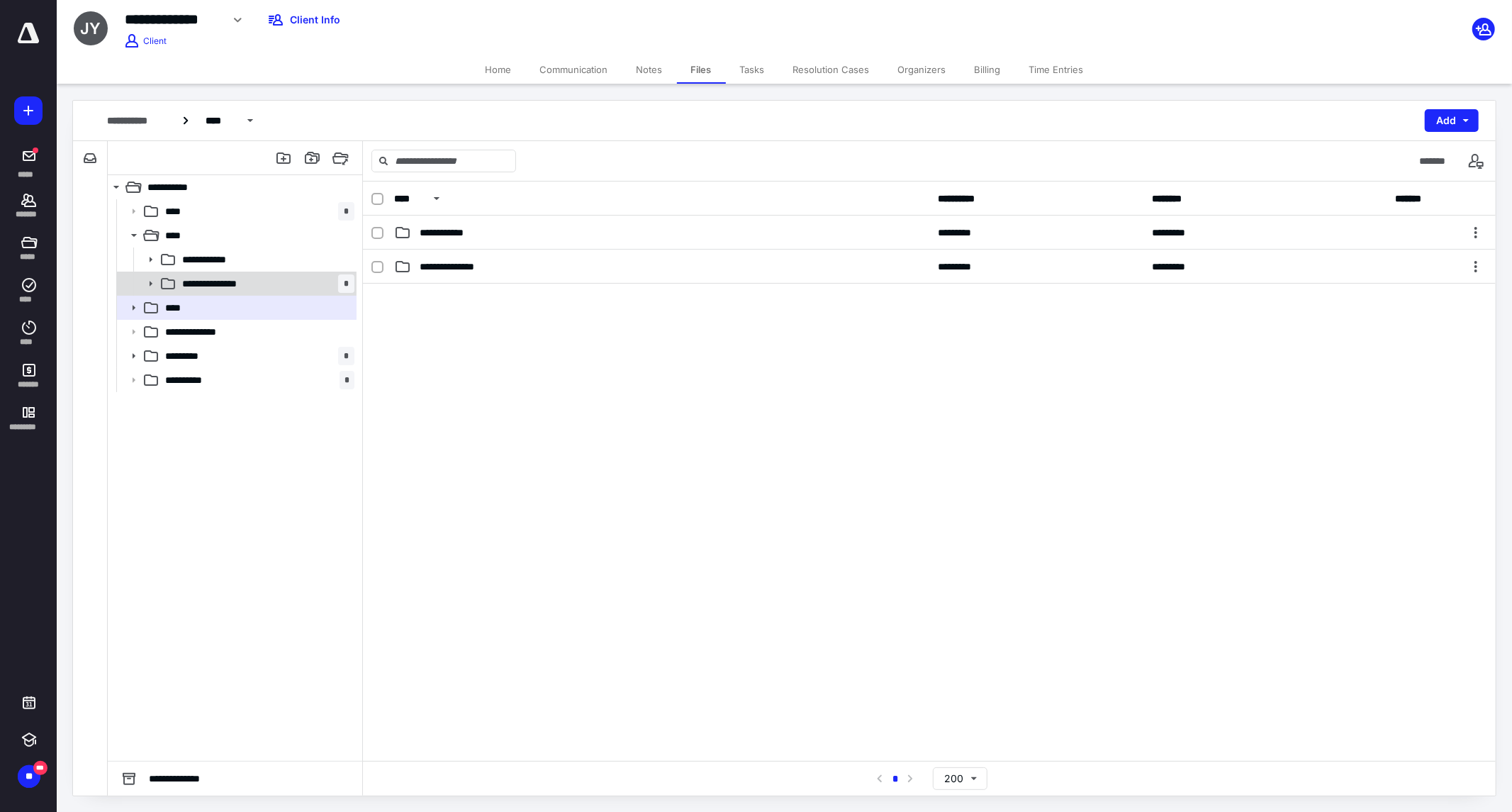 click 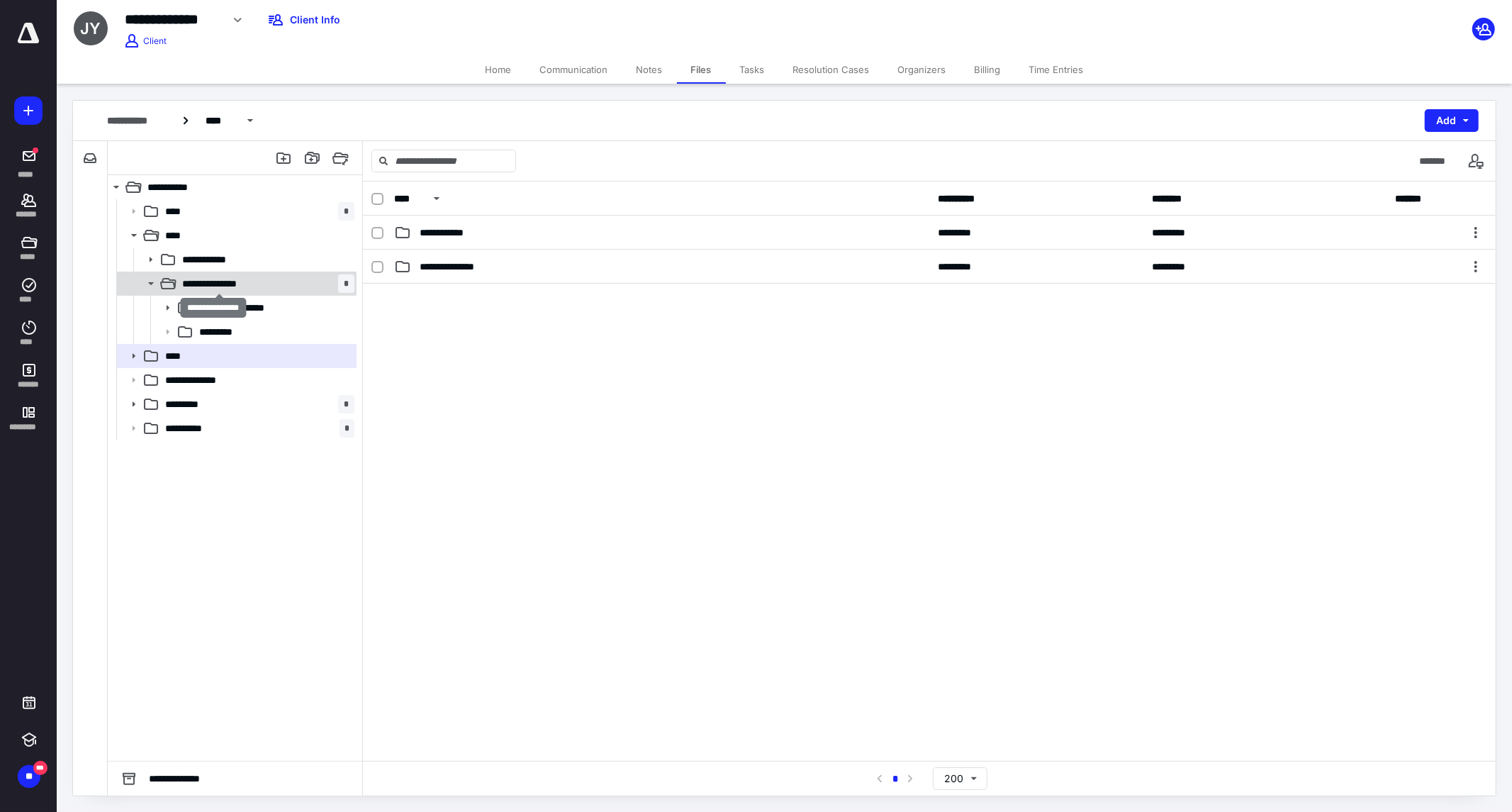 click on "**********" at bounding box center [219, 284] 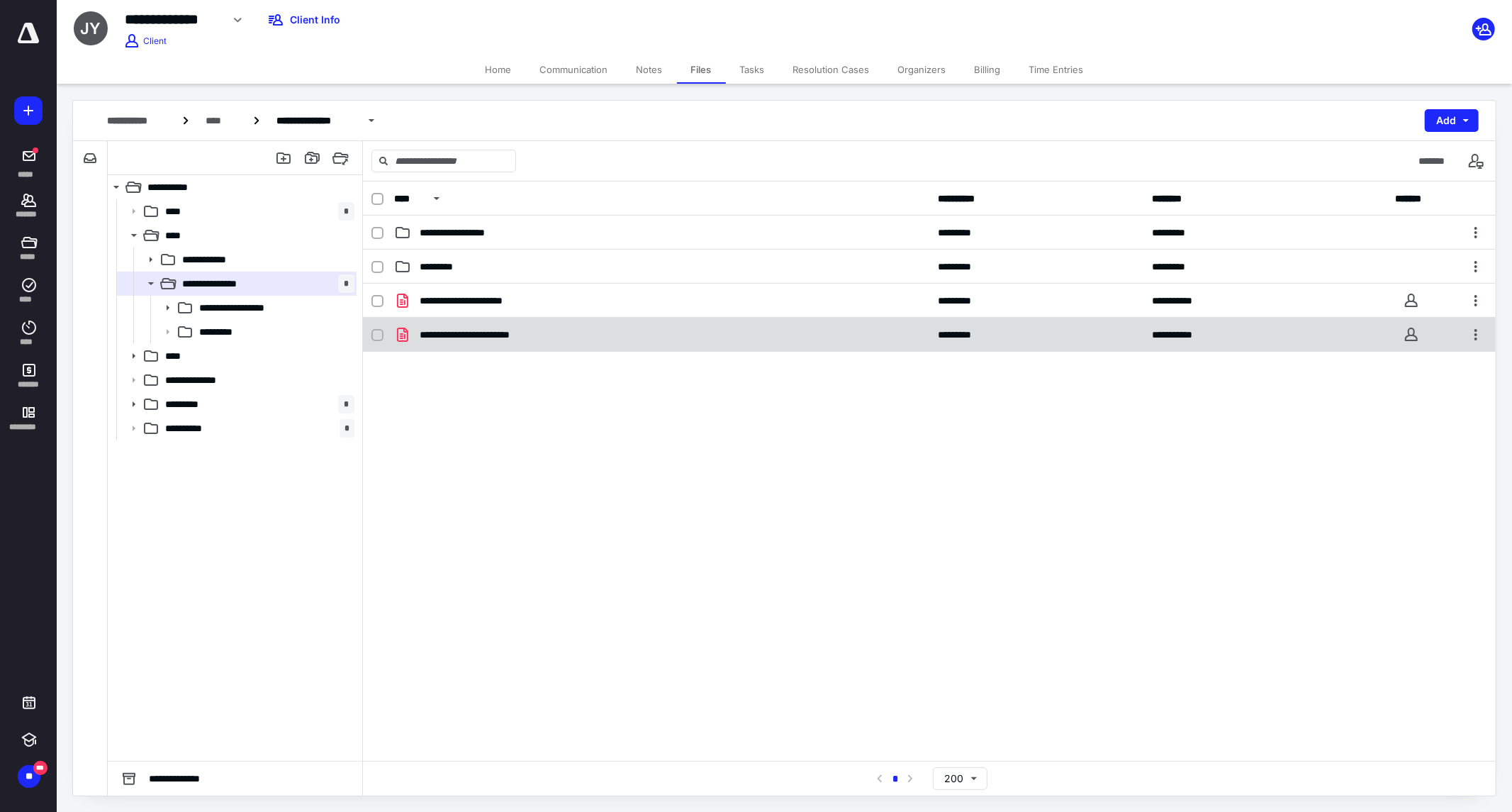 click on "**********" at bounding box center (661, 335) 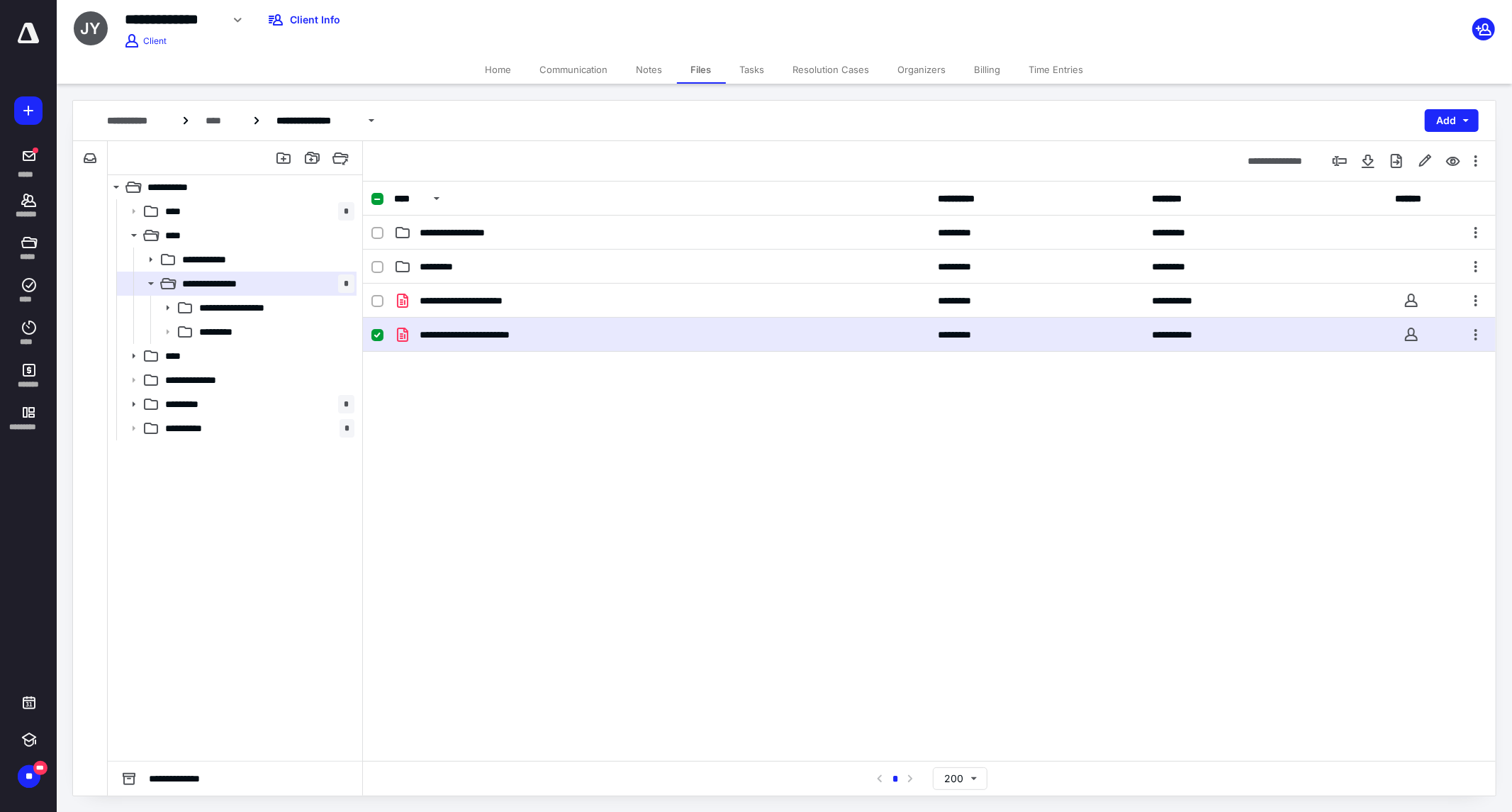 click on "**********" at bounding box center [661, 335] 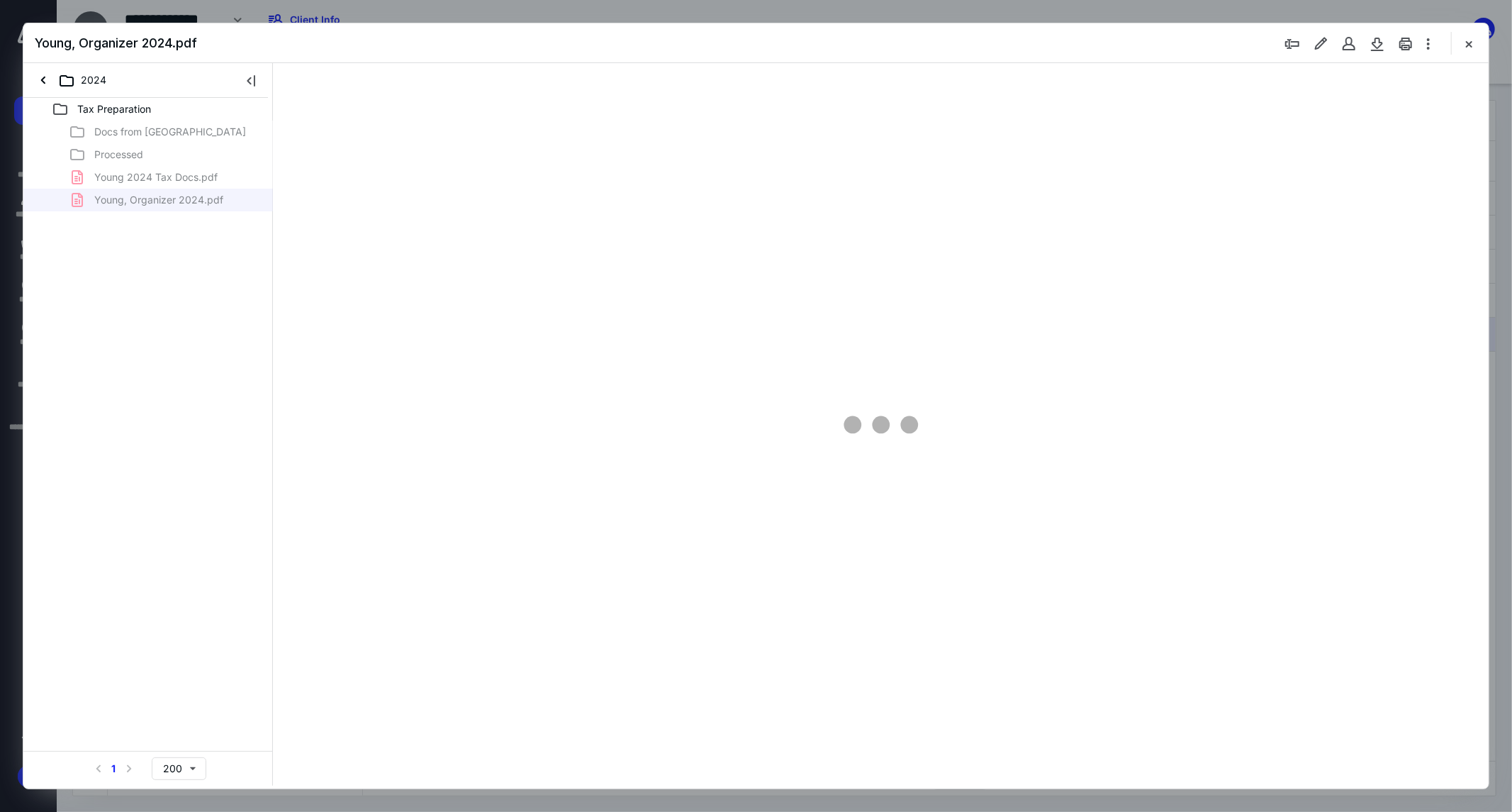 scroll, scrollTop: 0, scrollLeft: 0, axis: both 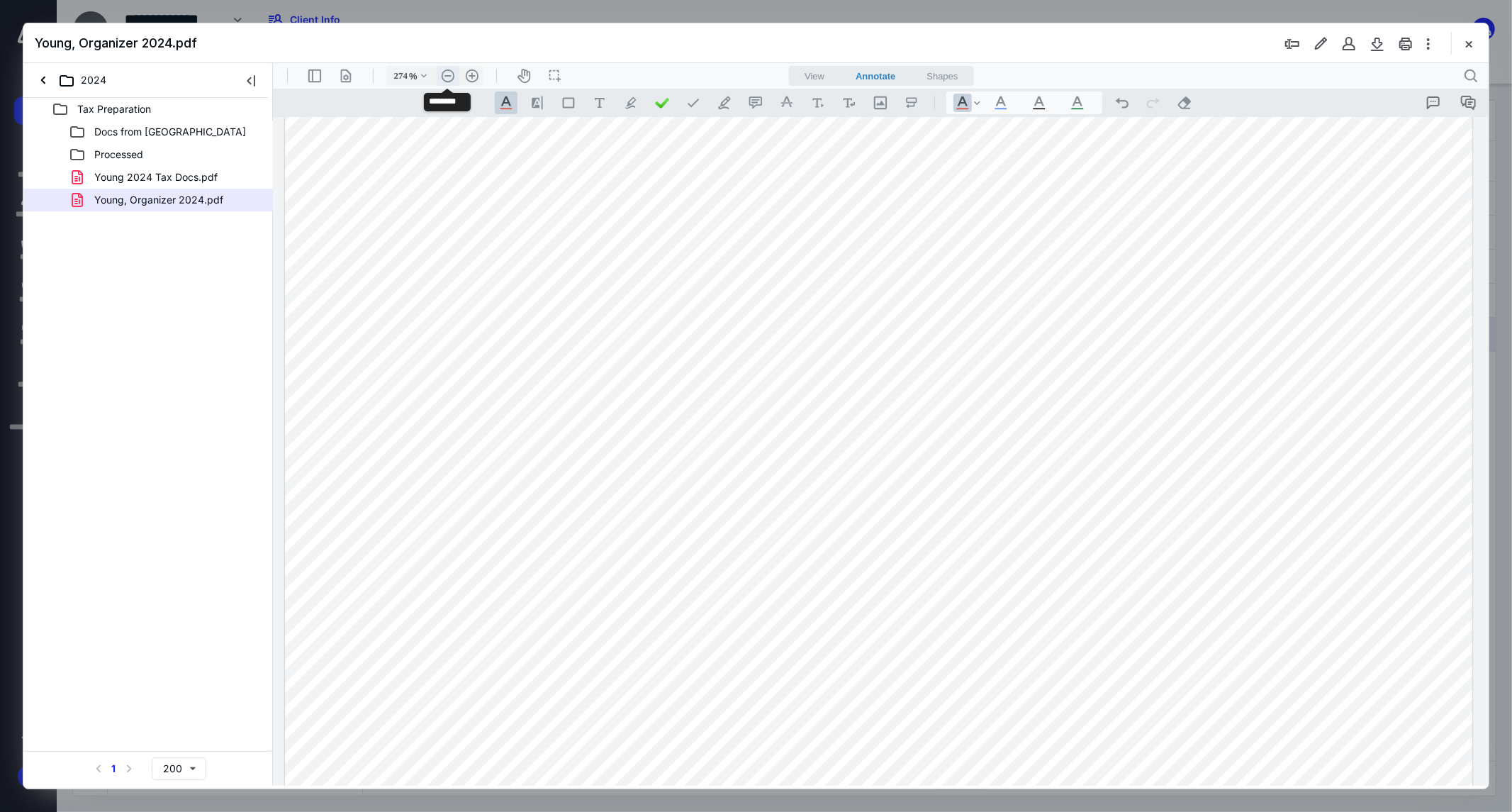 click on ".cls-1{fill:#abb0c4;} icon - header - zoom - out - line" at bounding box center [447, 75] 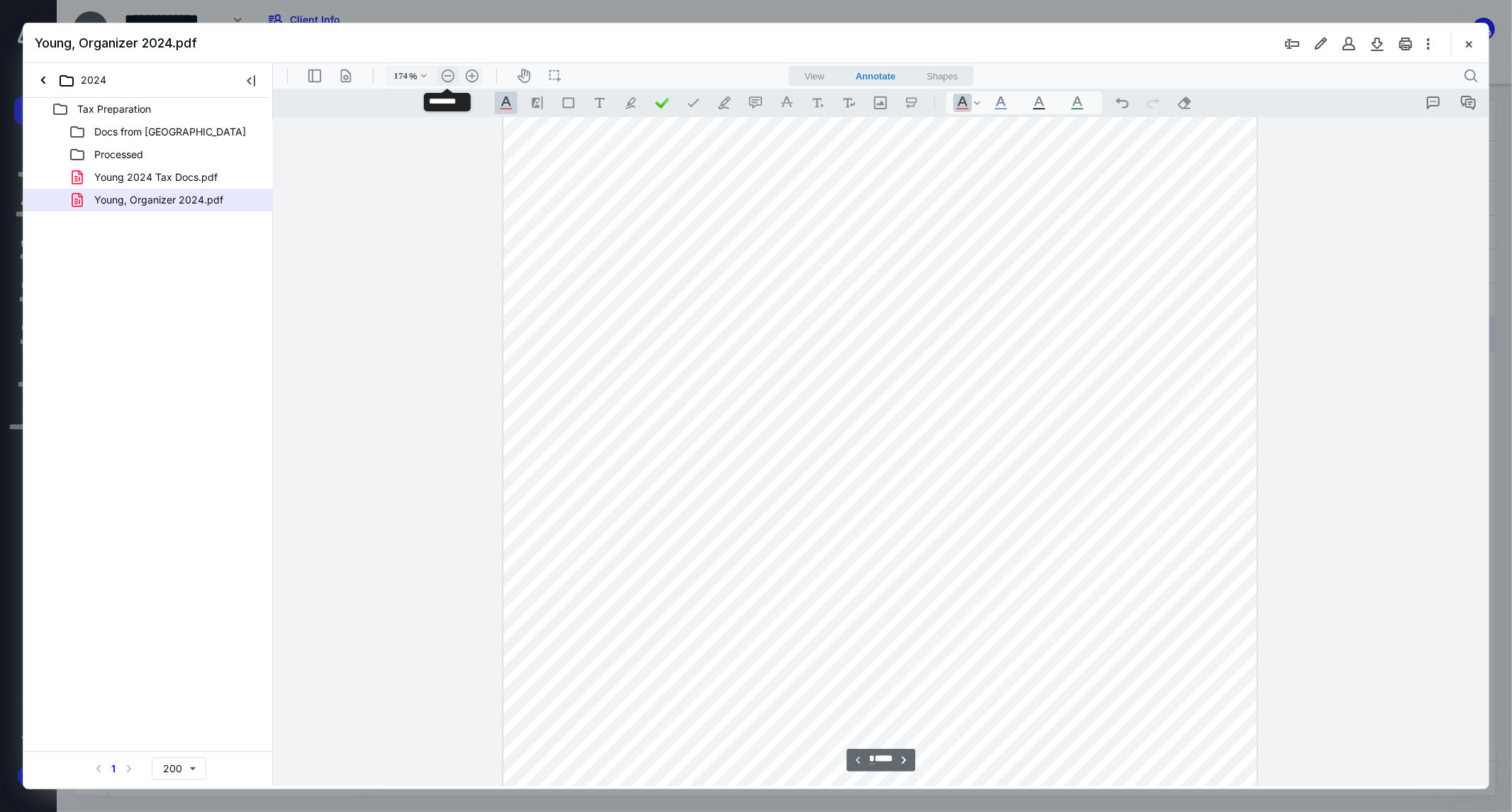 scroll, scrollTop: 0, scrollLeft: 0, axis: both 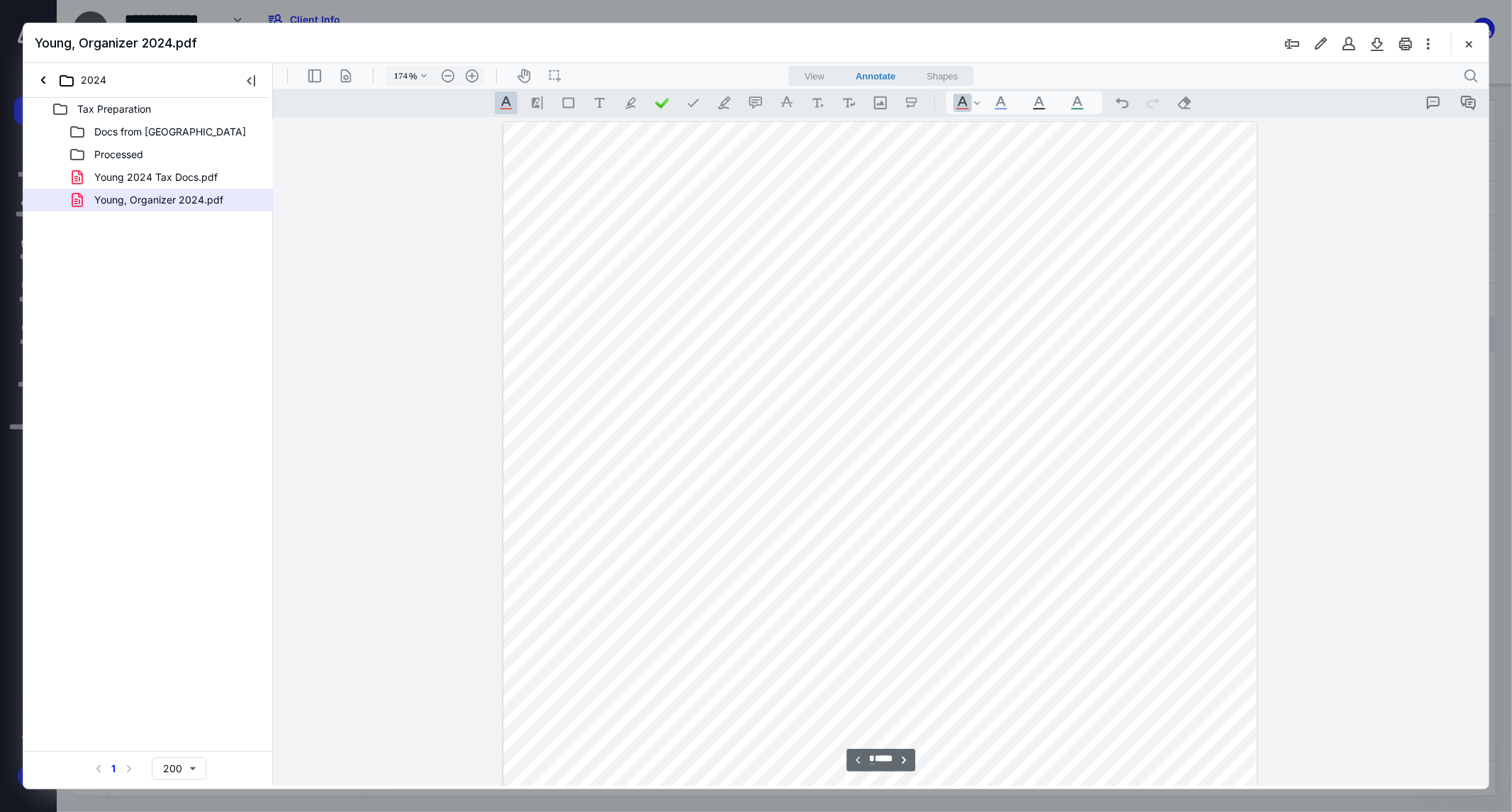 click on ".cls-1{fill:#abb0c4;} icon - tool - text manipulation - underline" at bounding box center (505, 102) 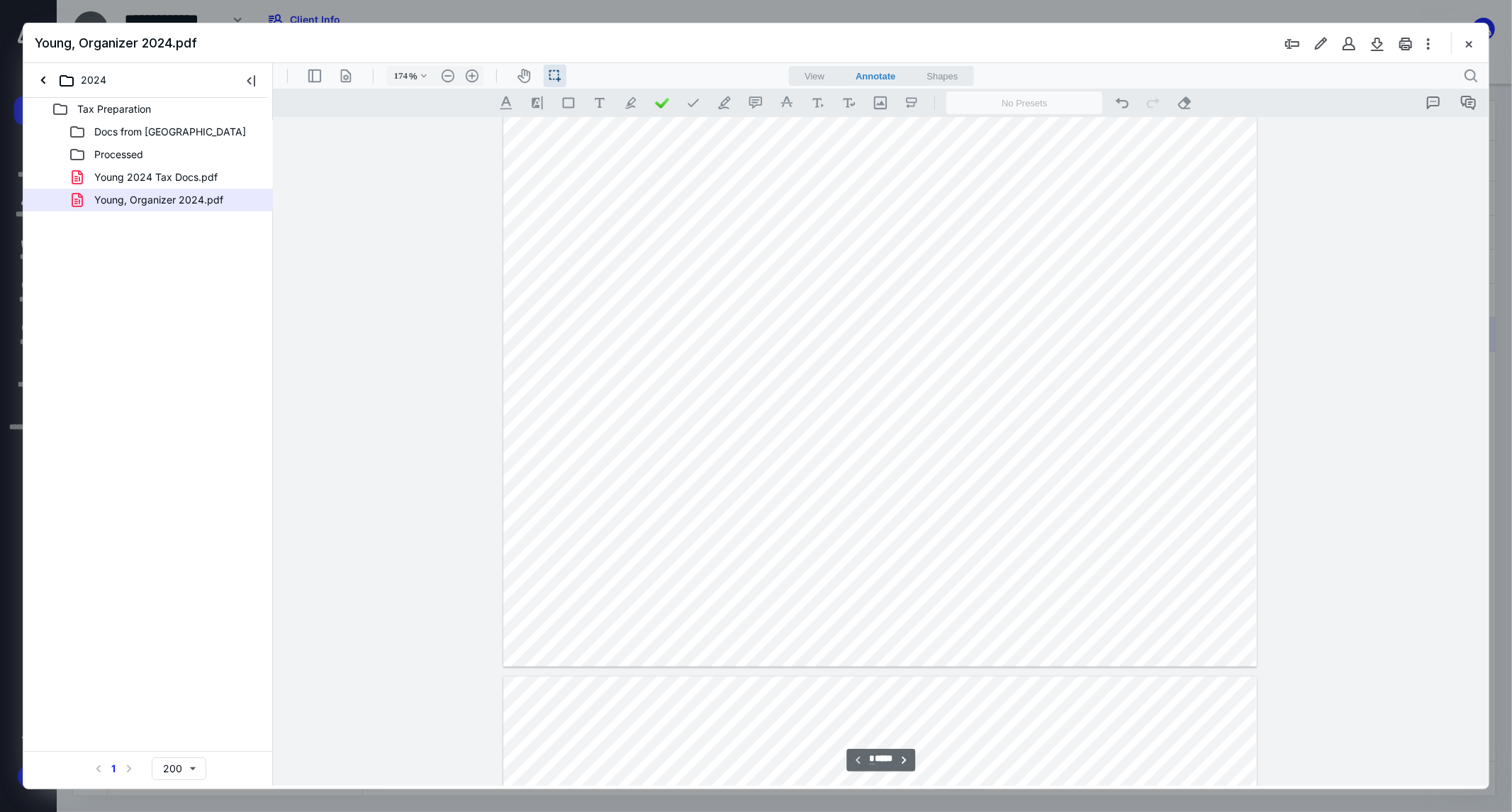 scroll, scrollTop: 0, scrollLeft: 0, axis: both 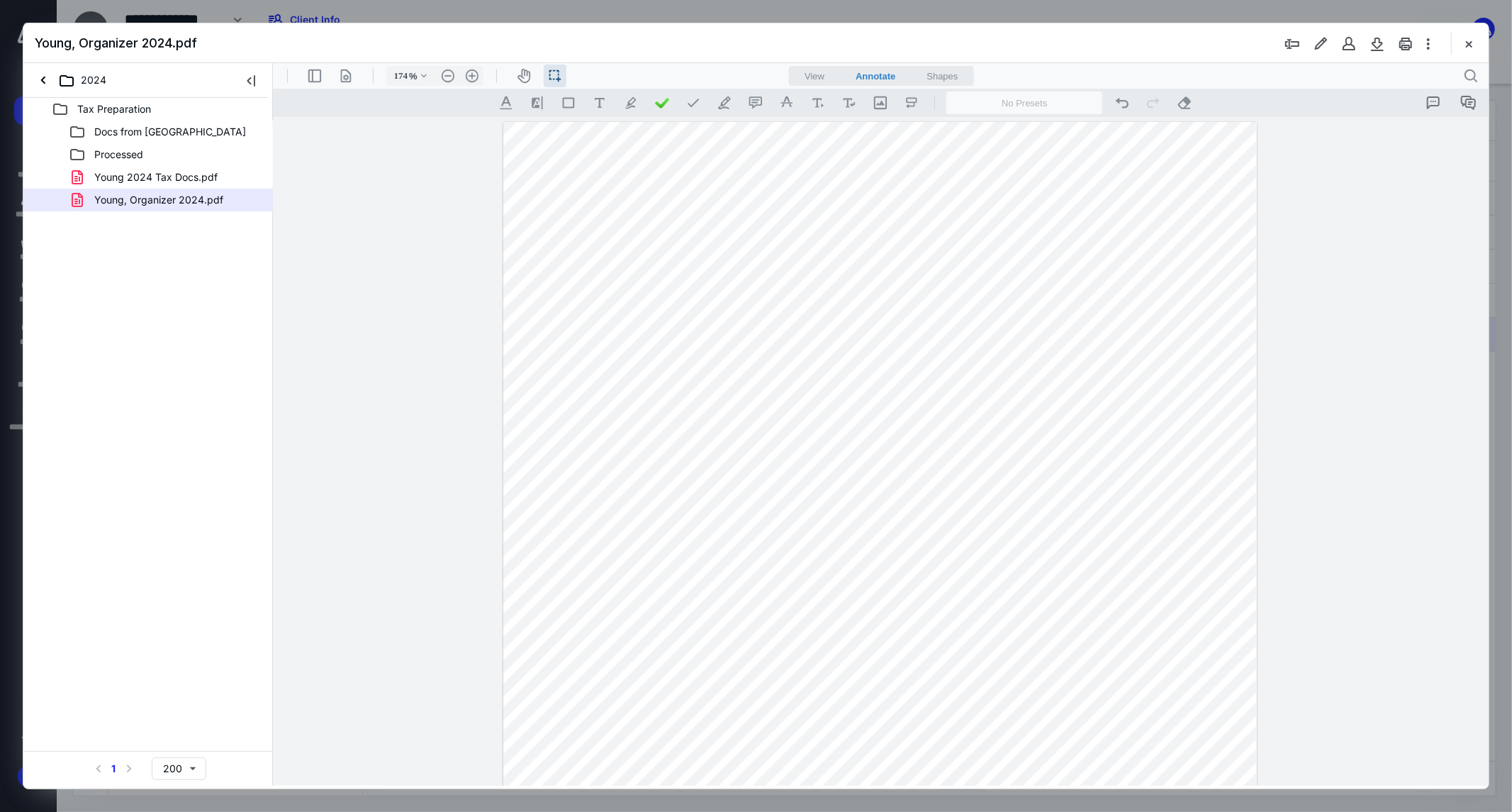 click on "Young, Organizer 2024.pdf" at bounding box center (756, 43) 